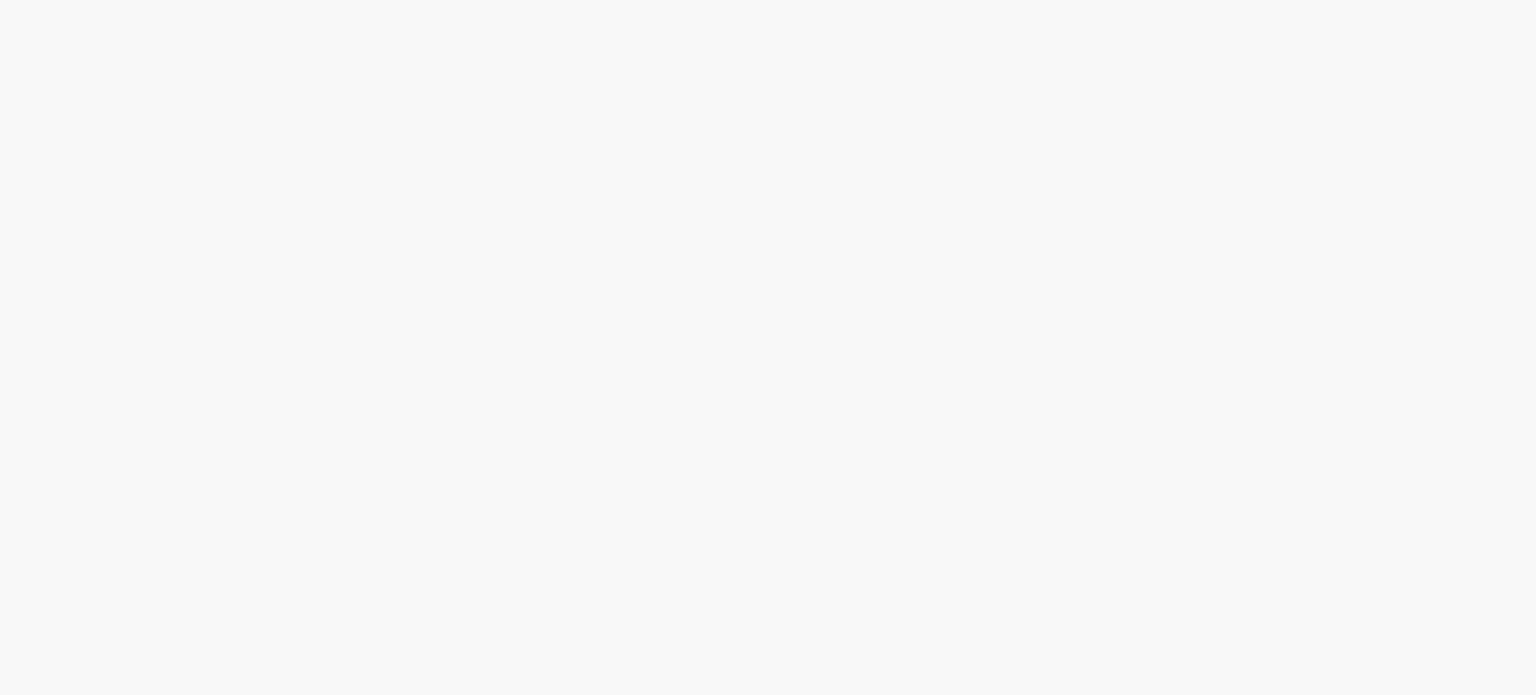 scroll, scrollTop: 0, scrollLeft: 0, axis: both 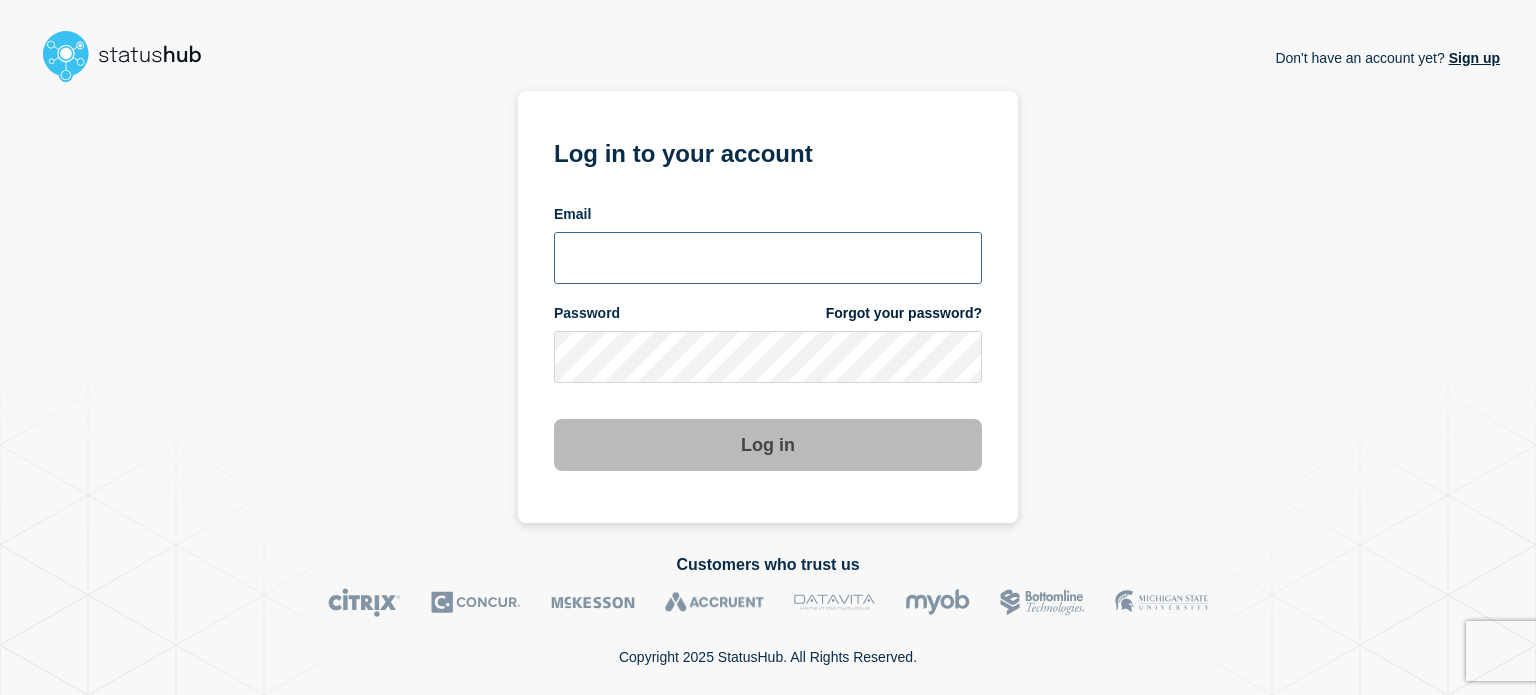 drag, startPoint x: 0, startPoint y: 0, endPoint x: 580, endPoint y: 261, distance: 636.01965 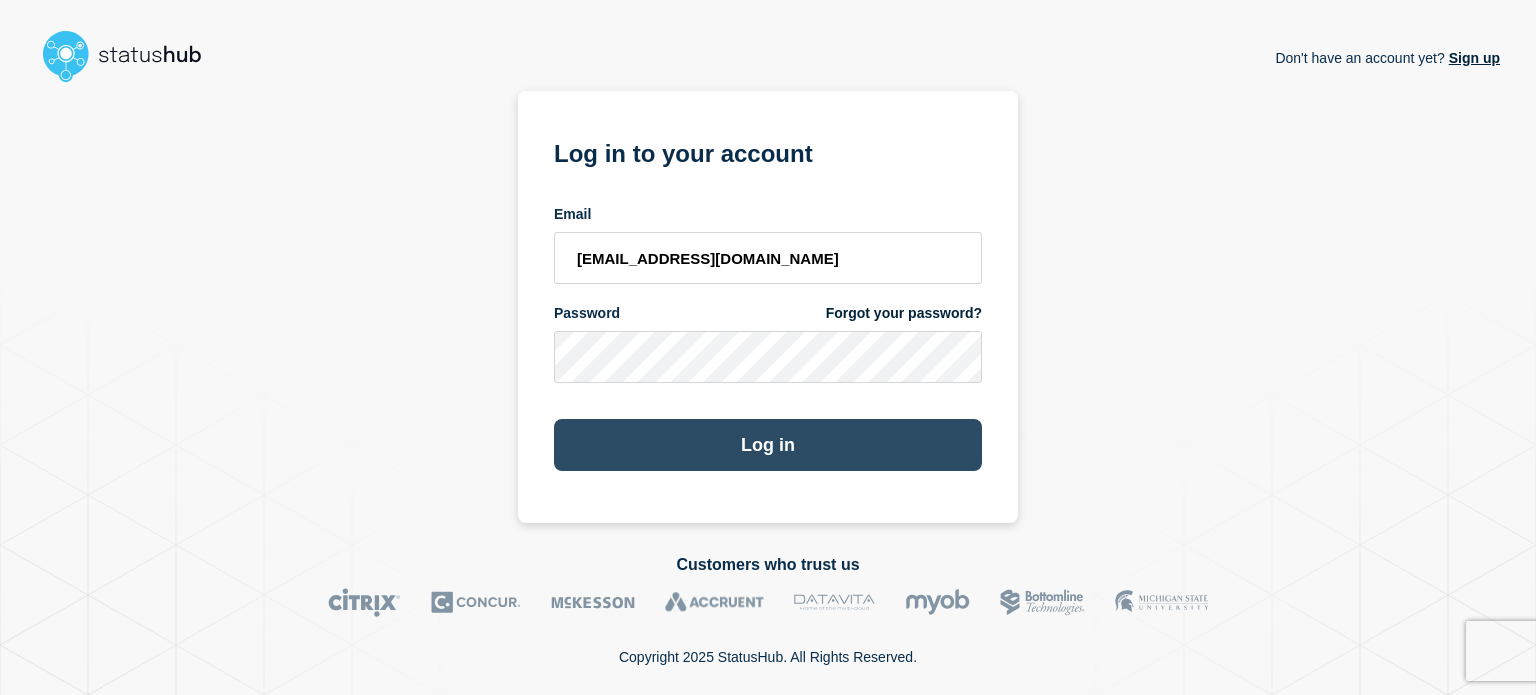 click on "Log in" at bounding box center [768, 445] 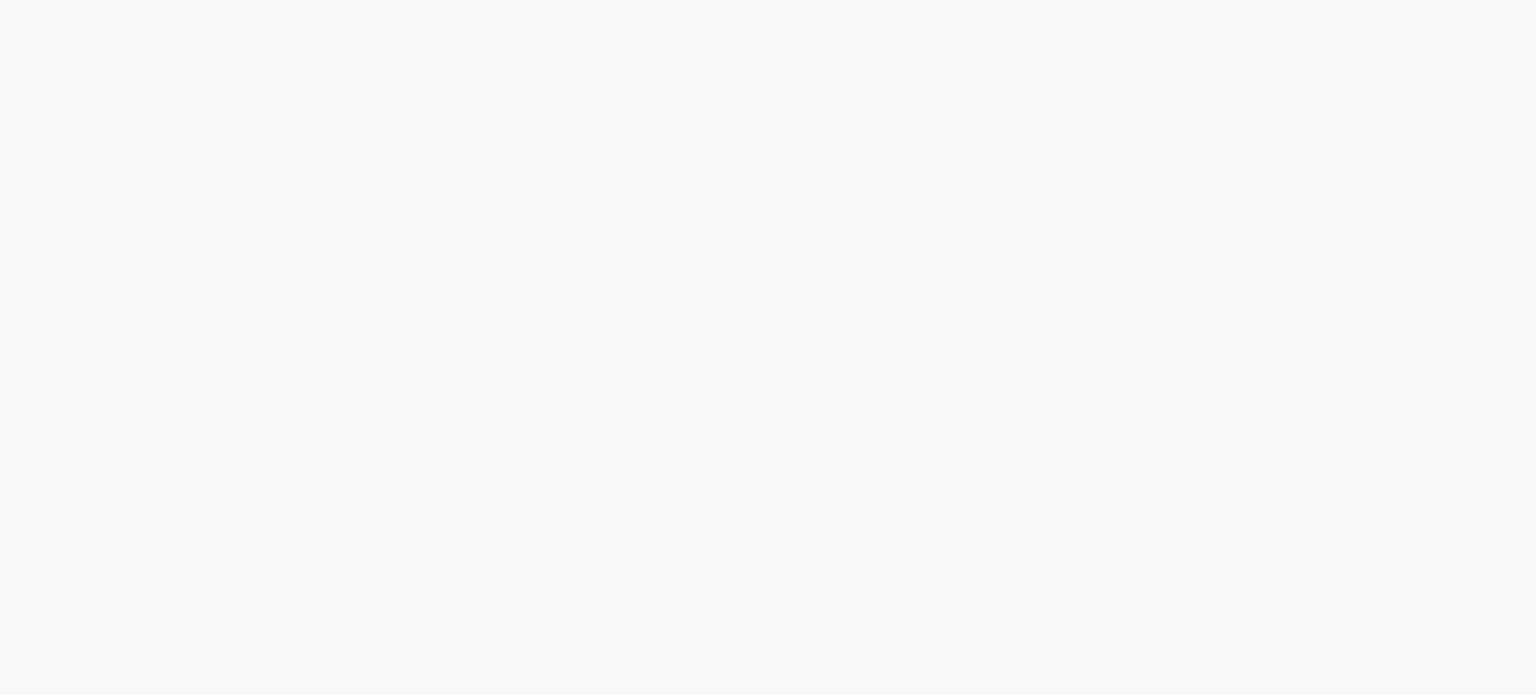 scroll, scrollTop: 0, scrollLeft: 0, axis: both 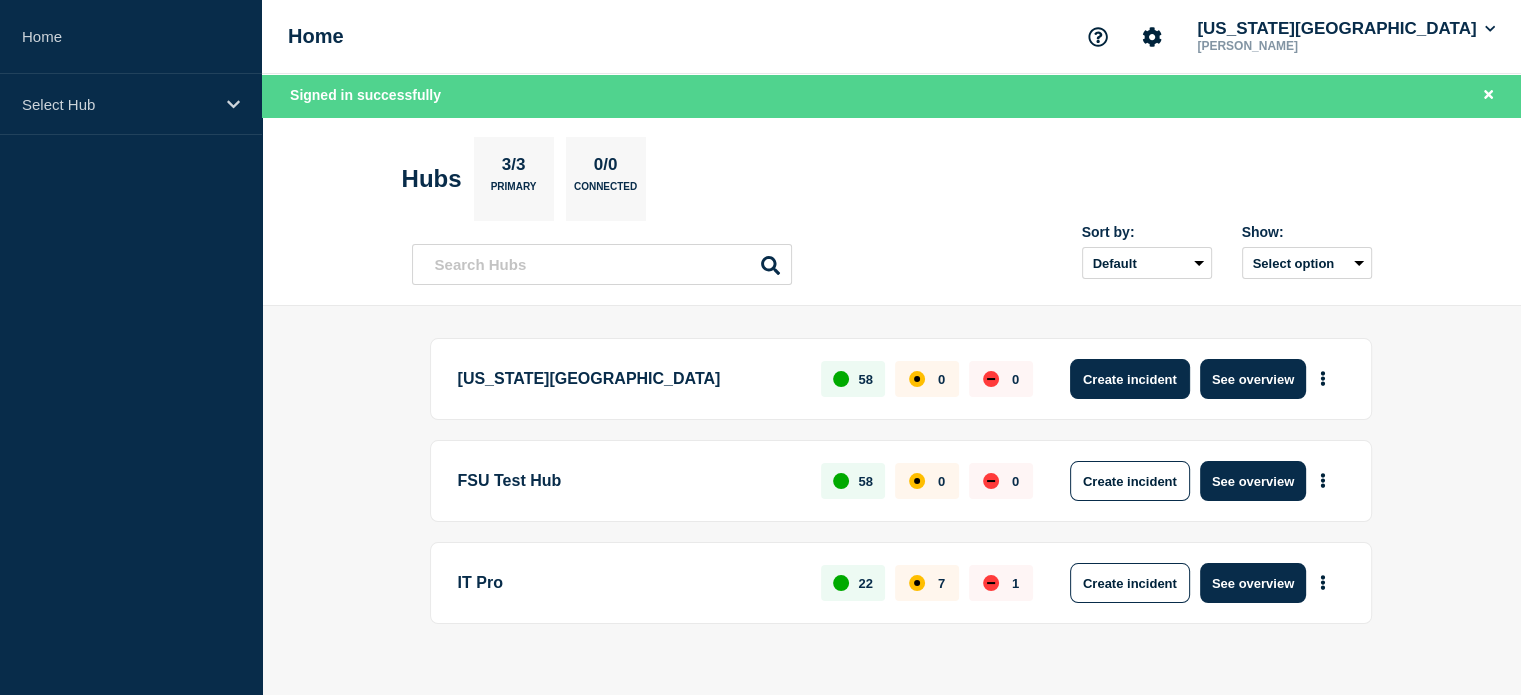 click on "Create incident" at bounding box center (1130, 379) 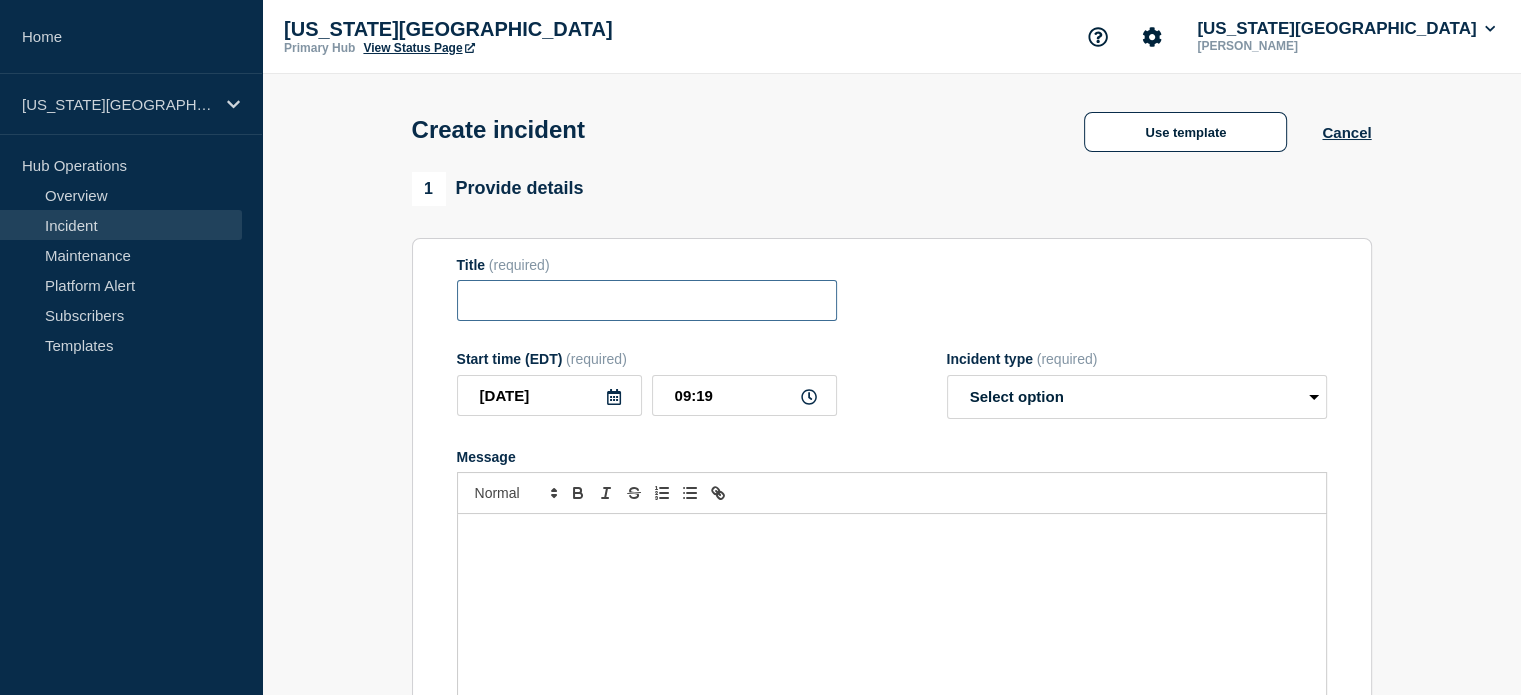 click at bounding box center (647, 300) 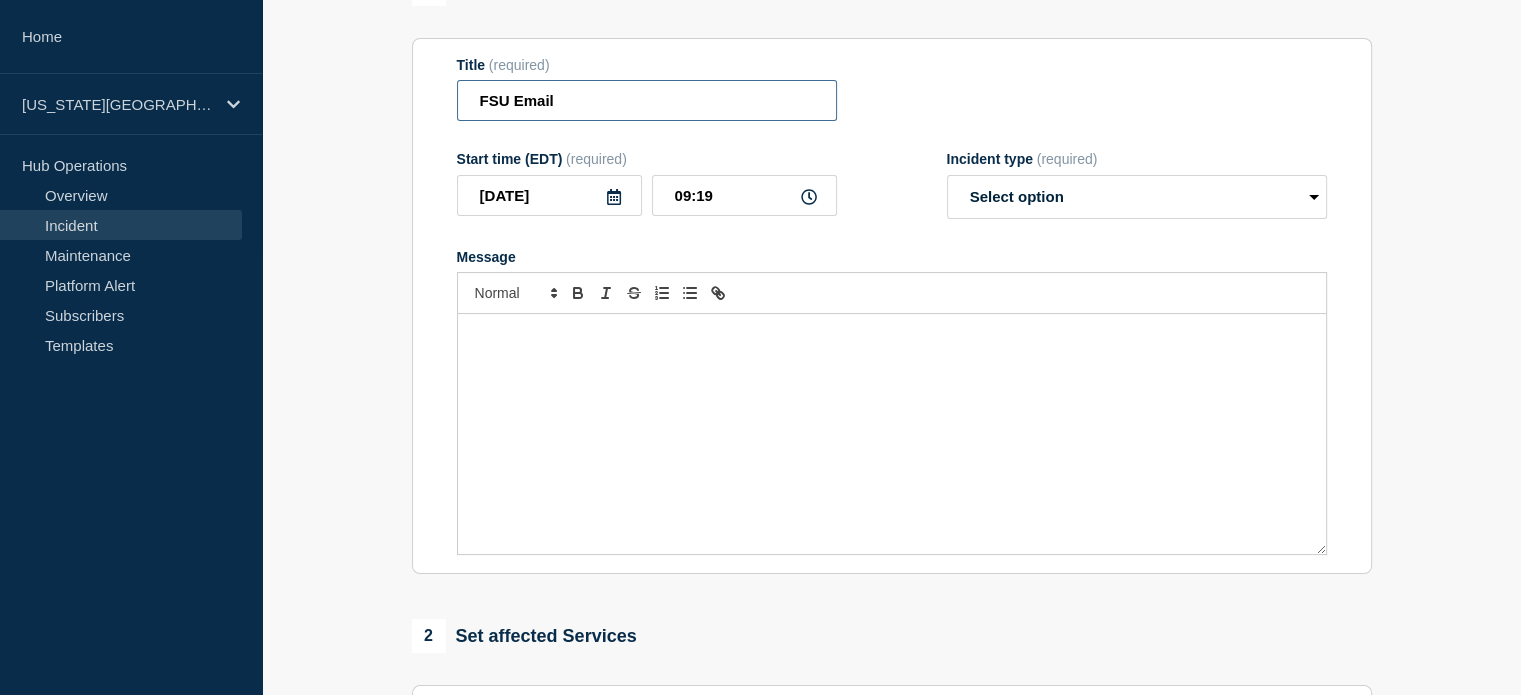 type on "FSU Email" 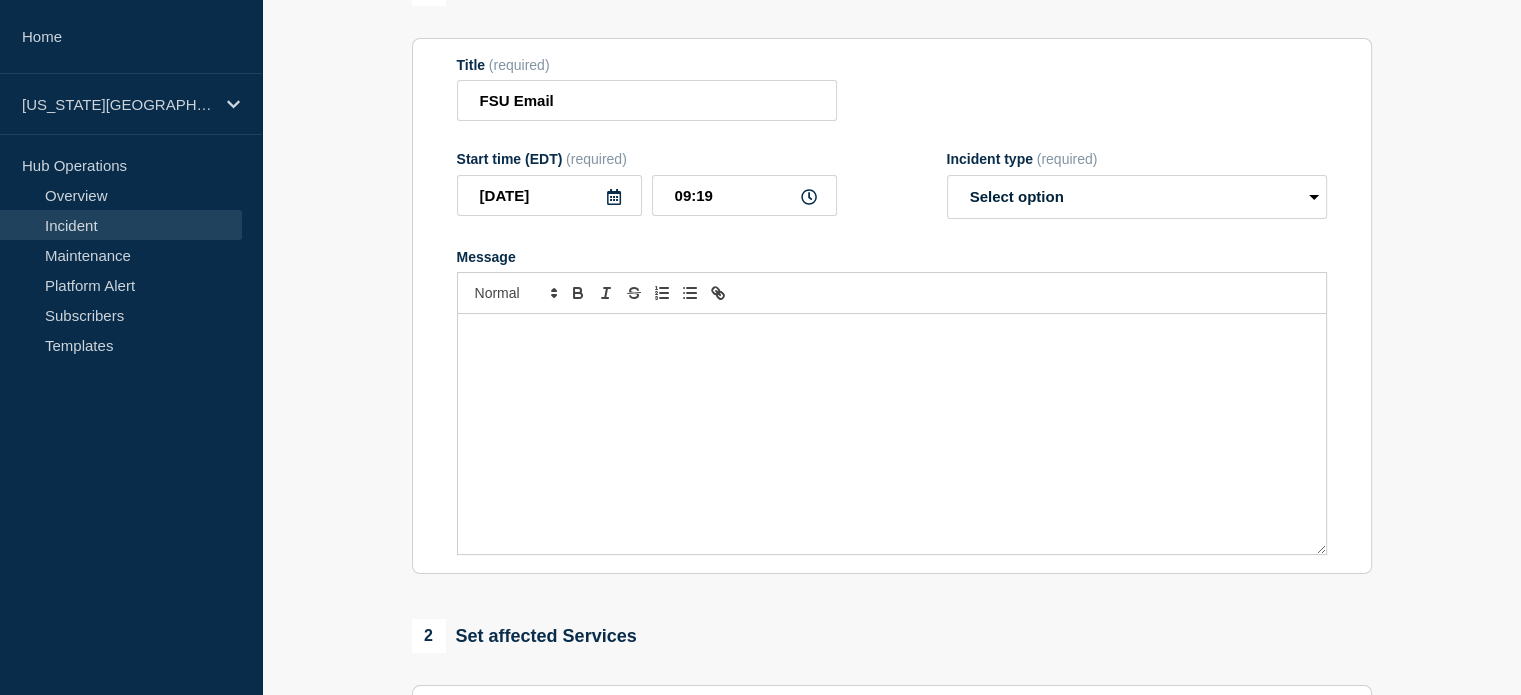 click at bounding box center (892, 434) 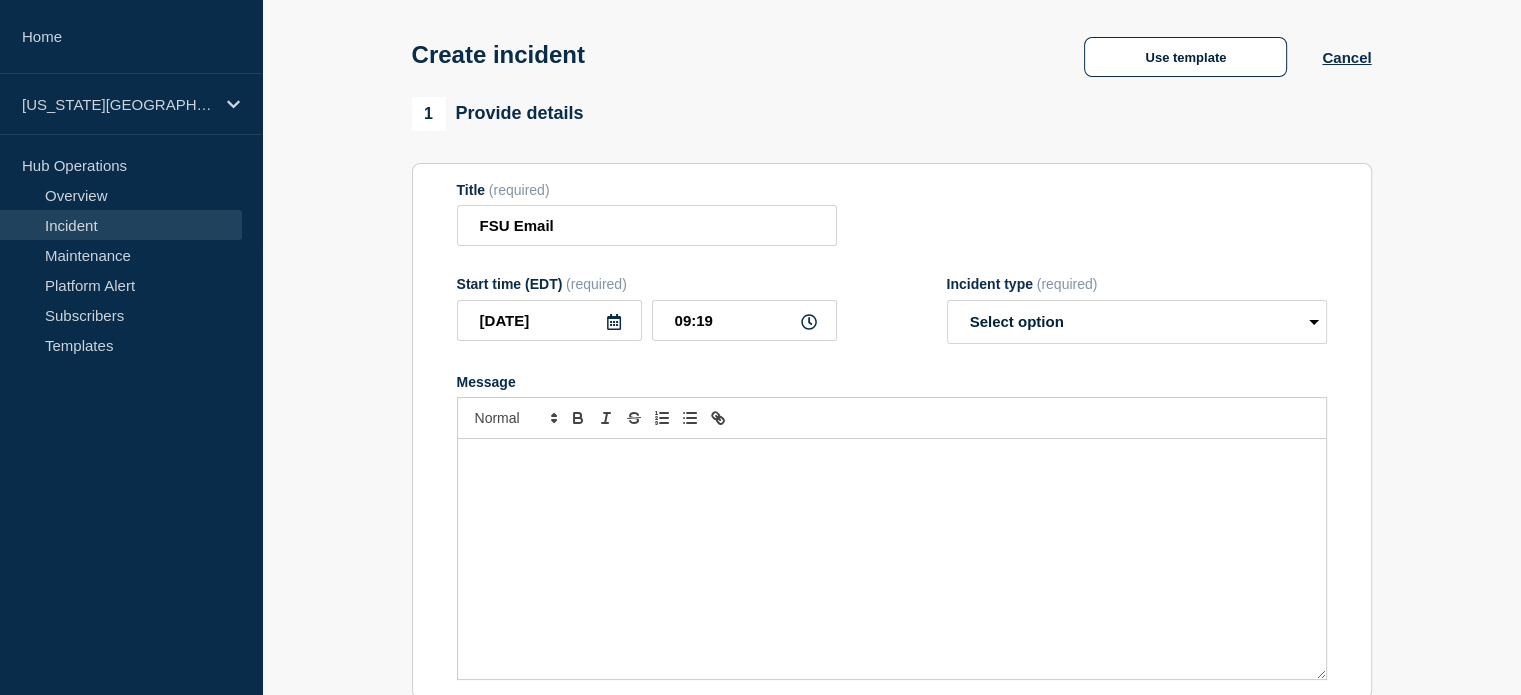 scroll, scrollTop: 0, scrollLeft: 0, axis: both 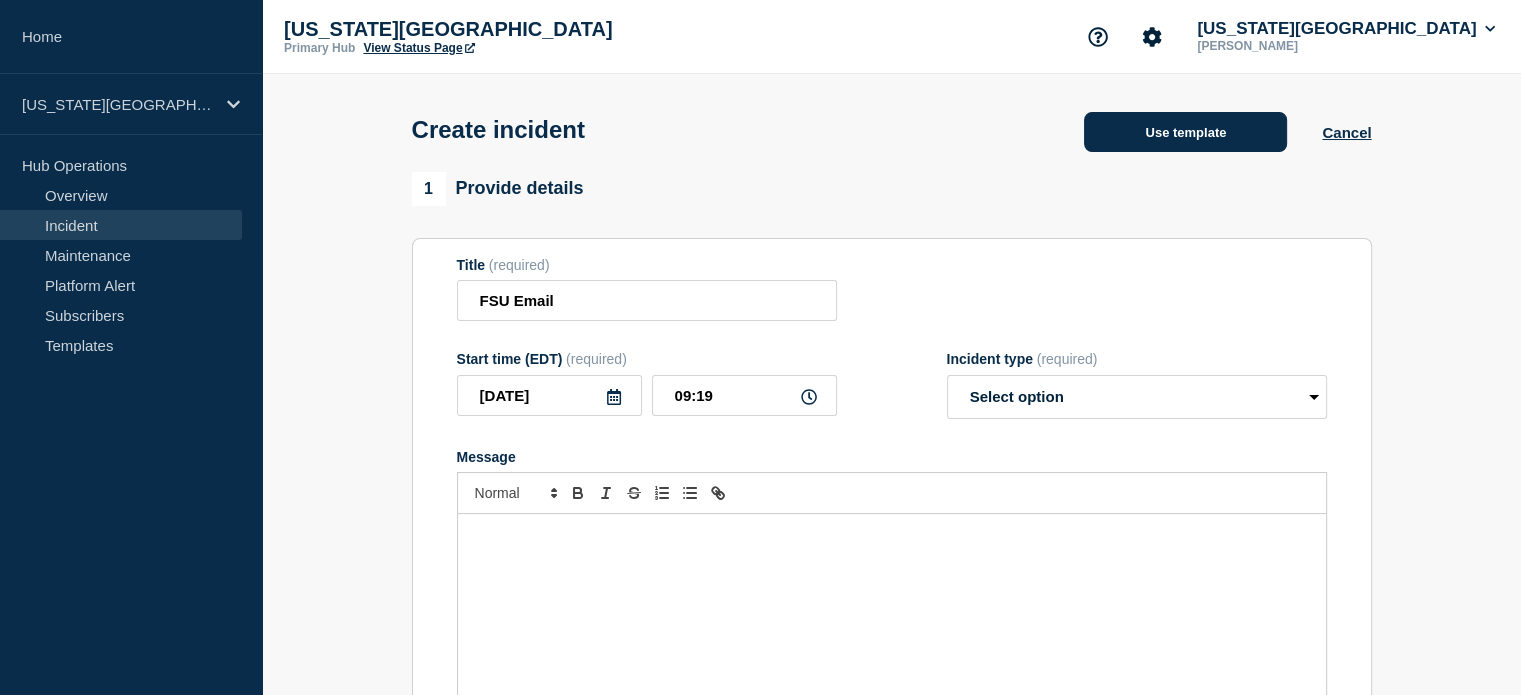 click on "Use template" at bounding box center (1185, 132) 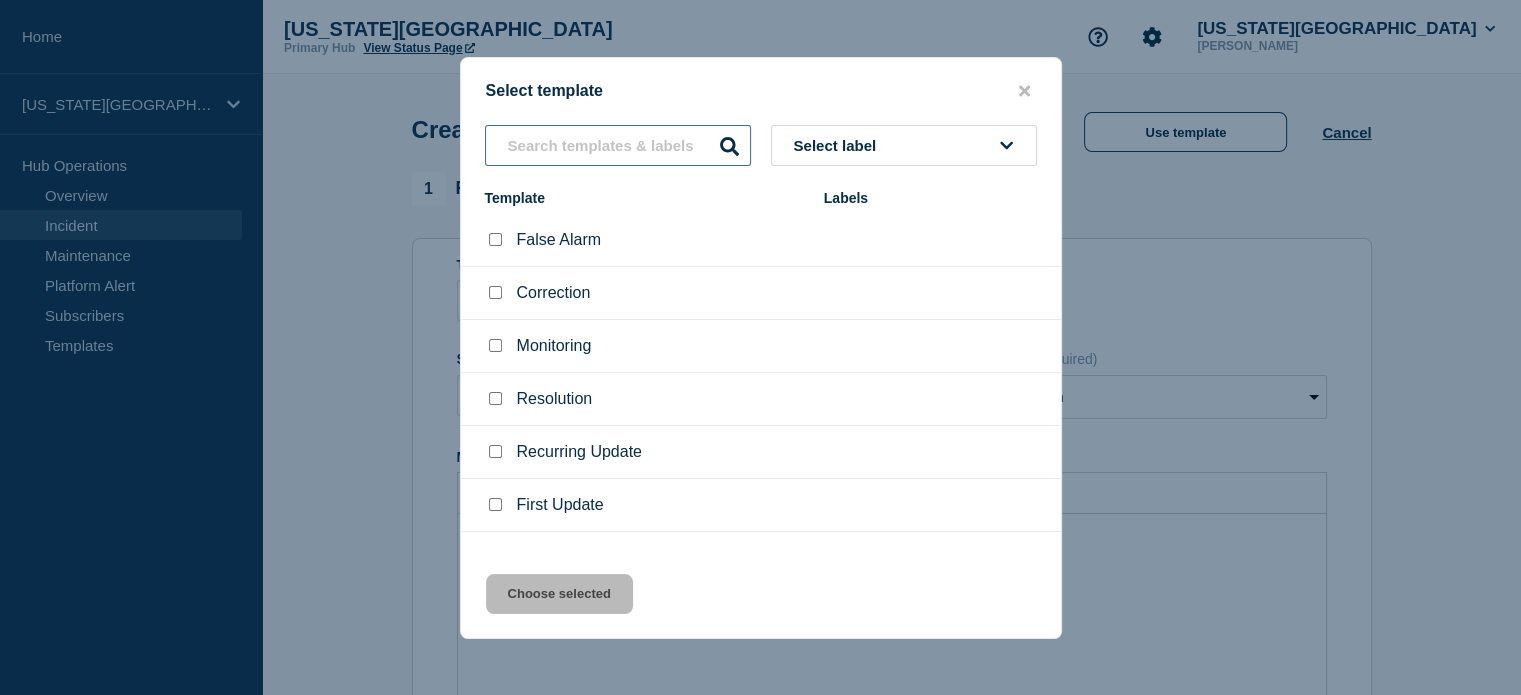 click at bounding box center (618, 145) 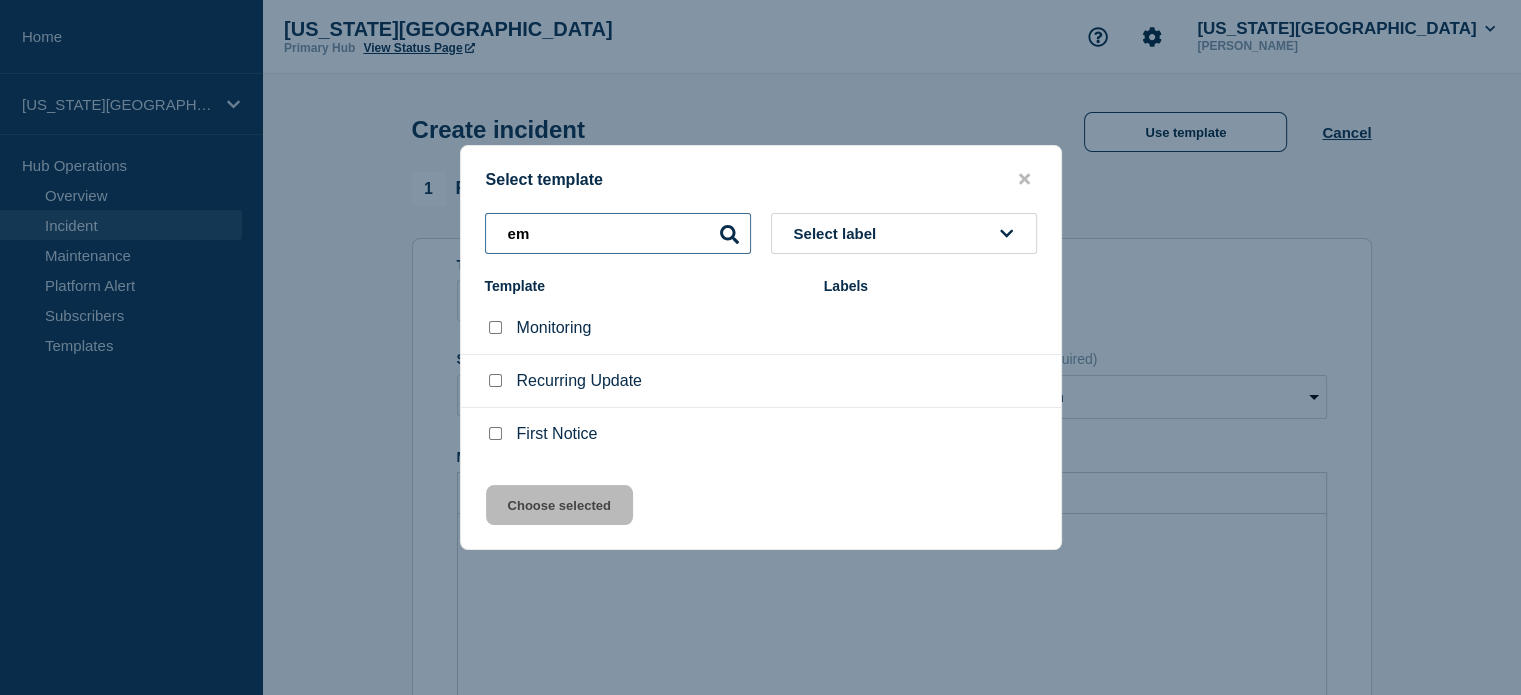 type on "e" 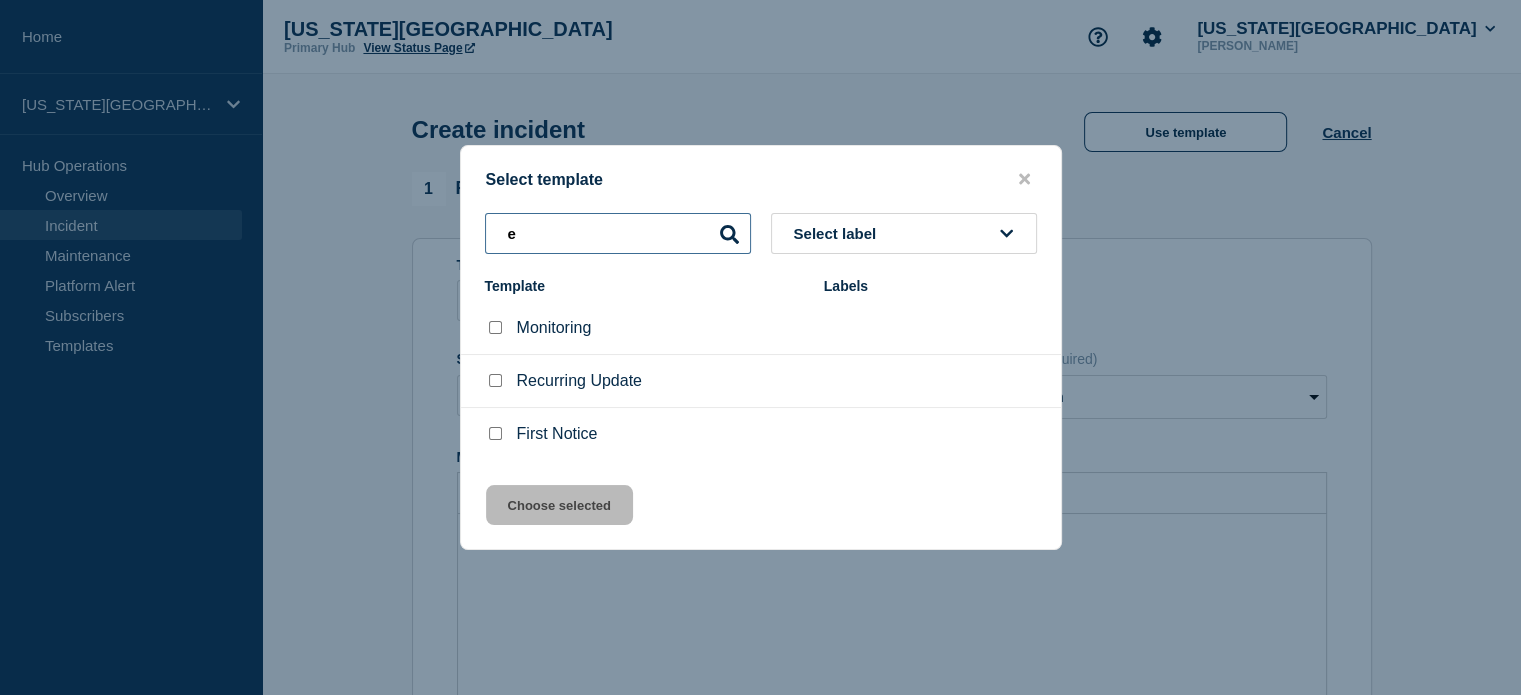 type 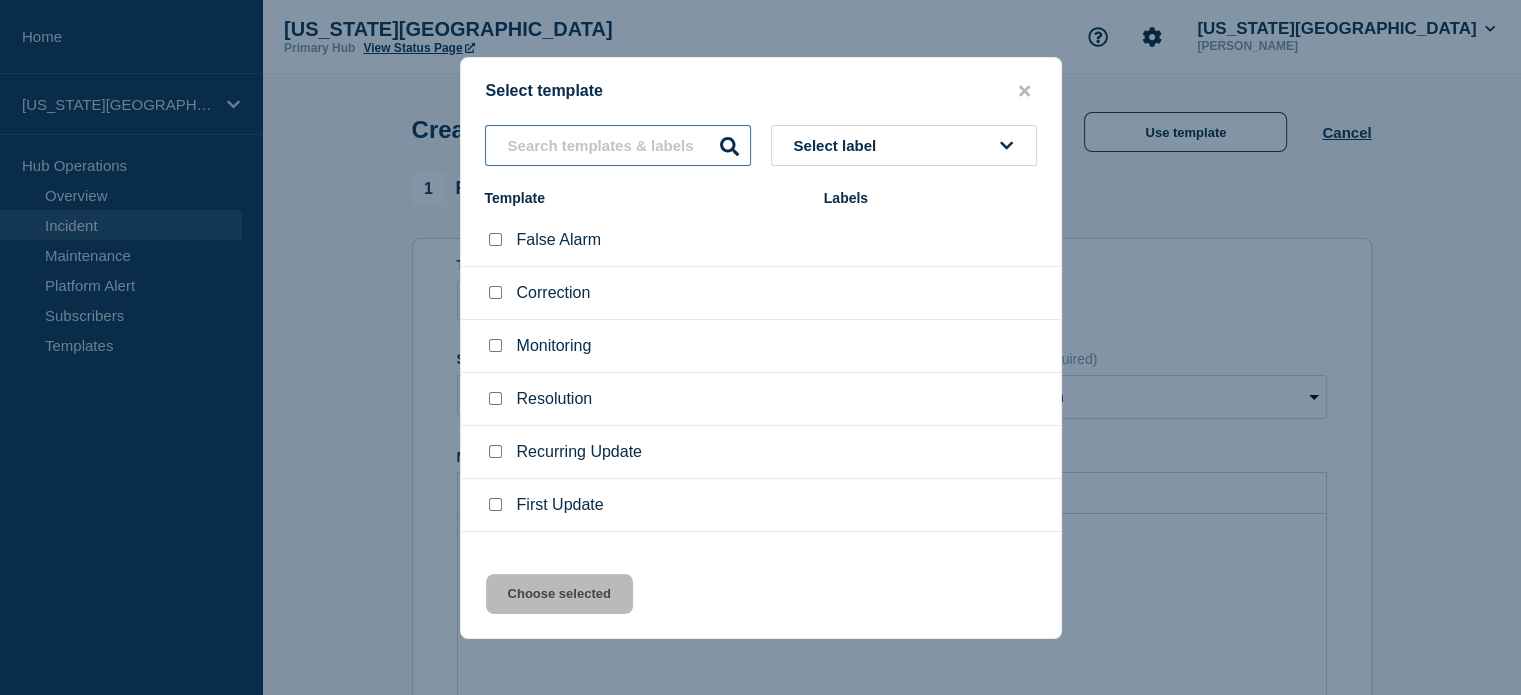 scroll, scrollTop: 33, scrollLeft: 0, axis: vertical 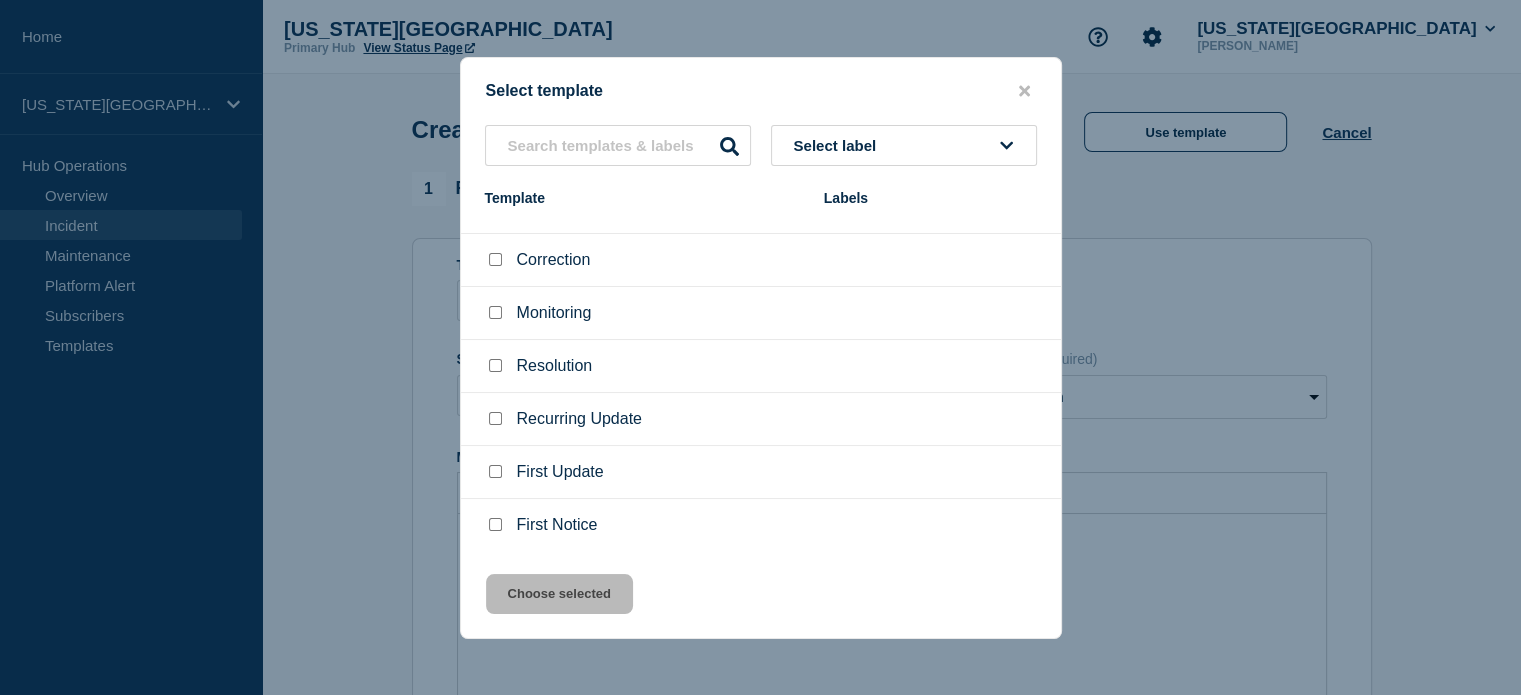 click at bounding box center [495, 524] 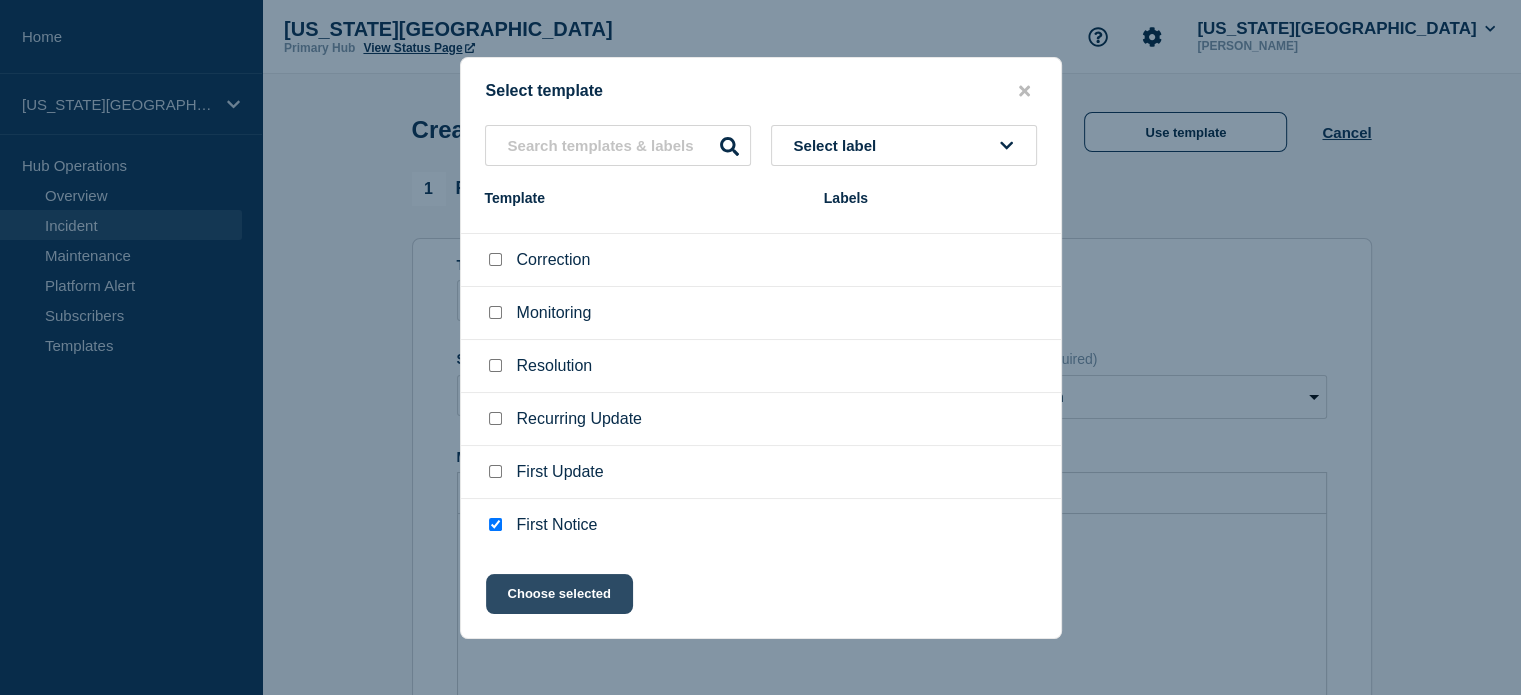 click on "Choose selected" 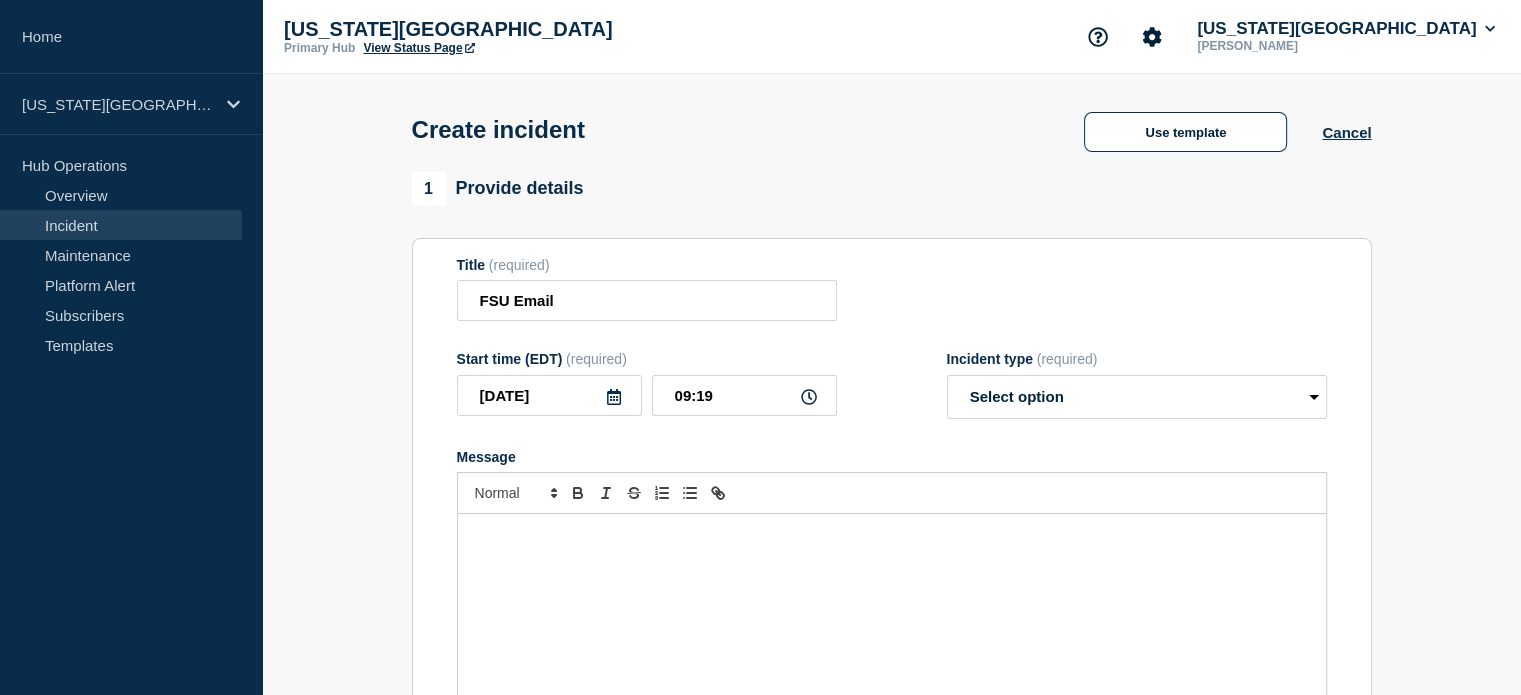 select on "investigating" 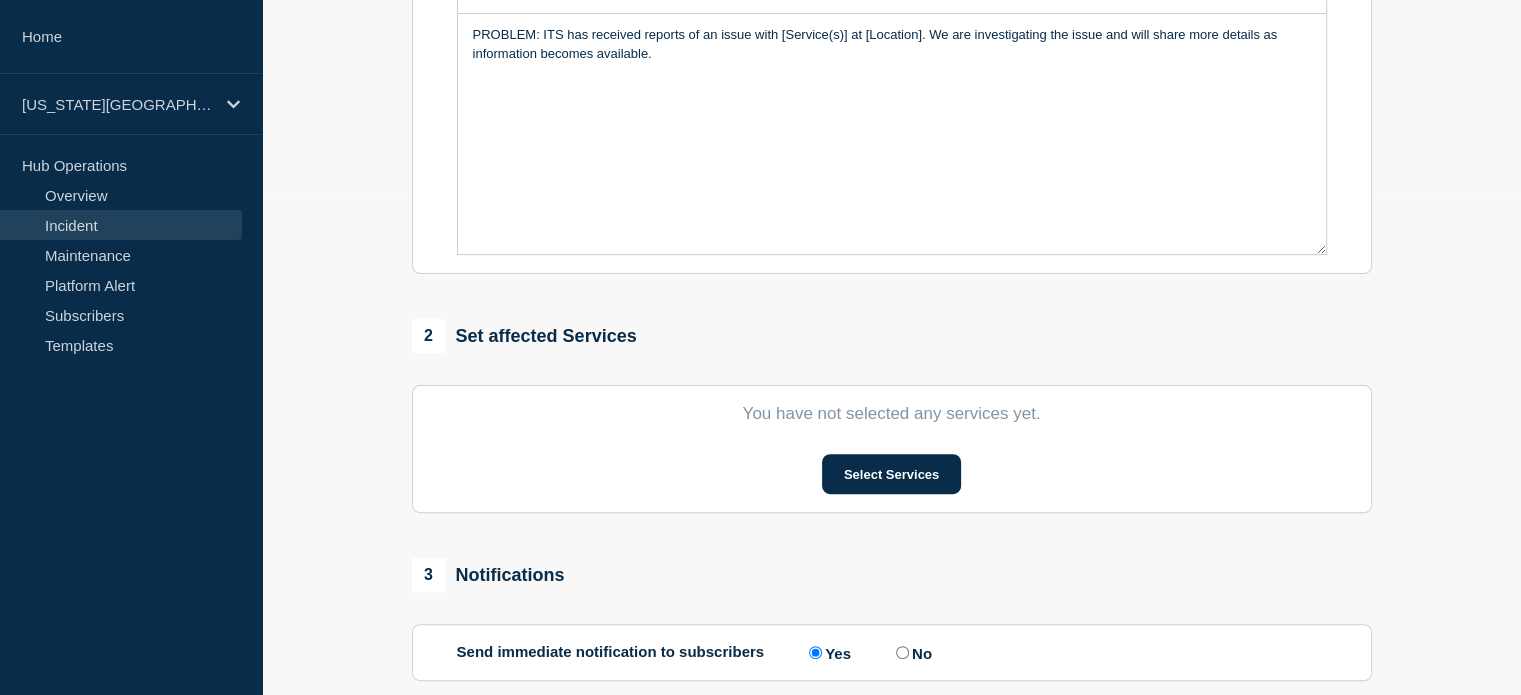 scroll, scrollTop: 424, scrollLeft: 0, axis: vertical 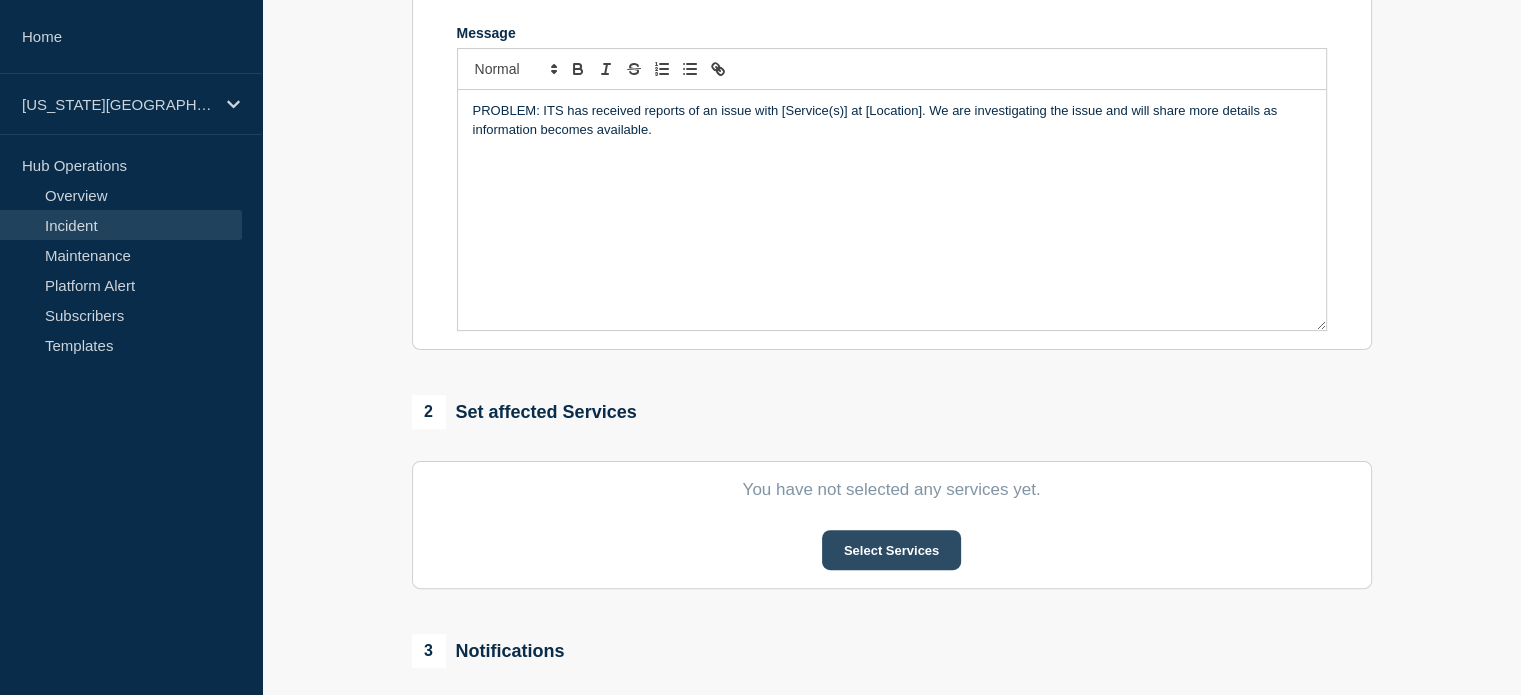 click on "Select Services" at bounding box center (891, 550) 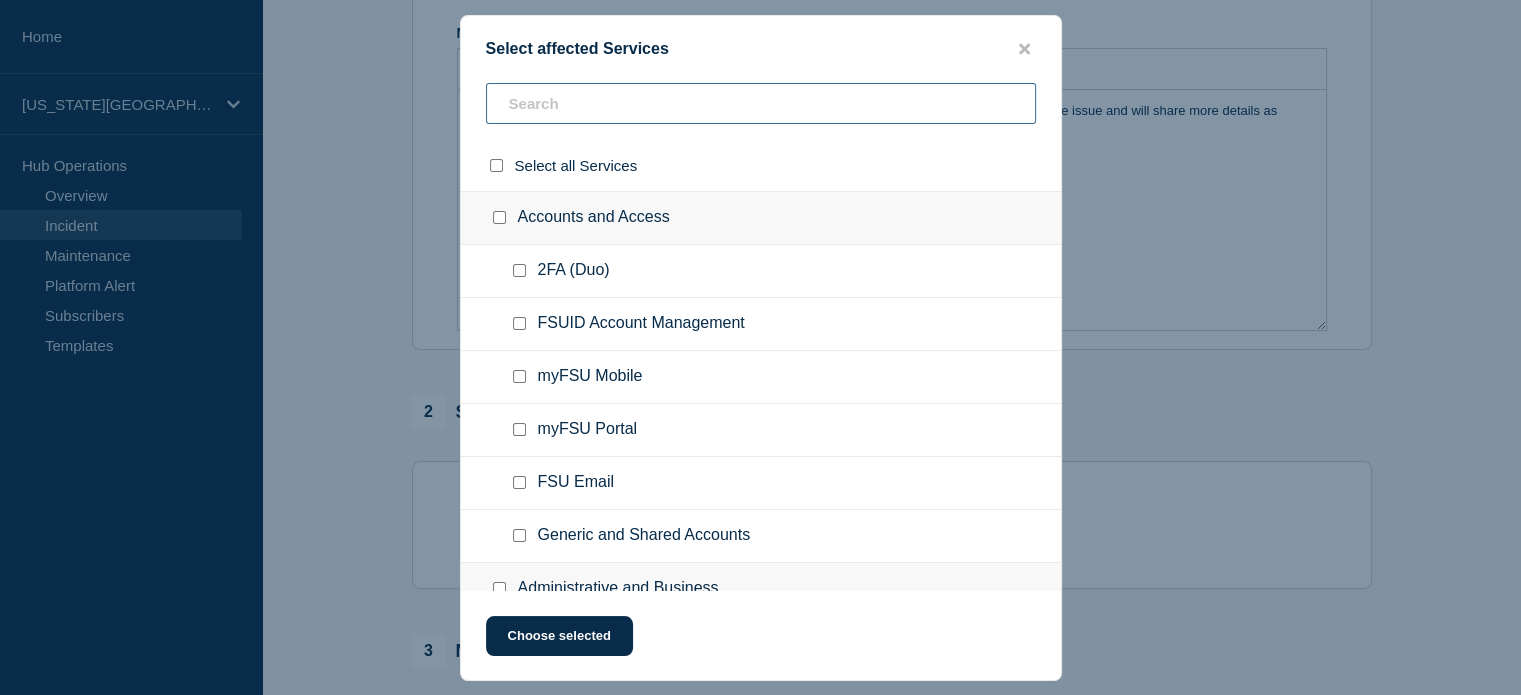 click at bounding box center (761, 103) 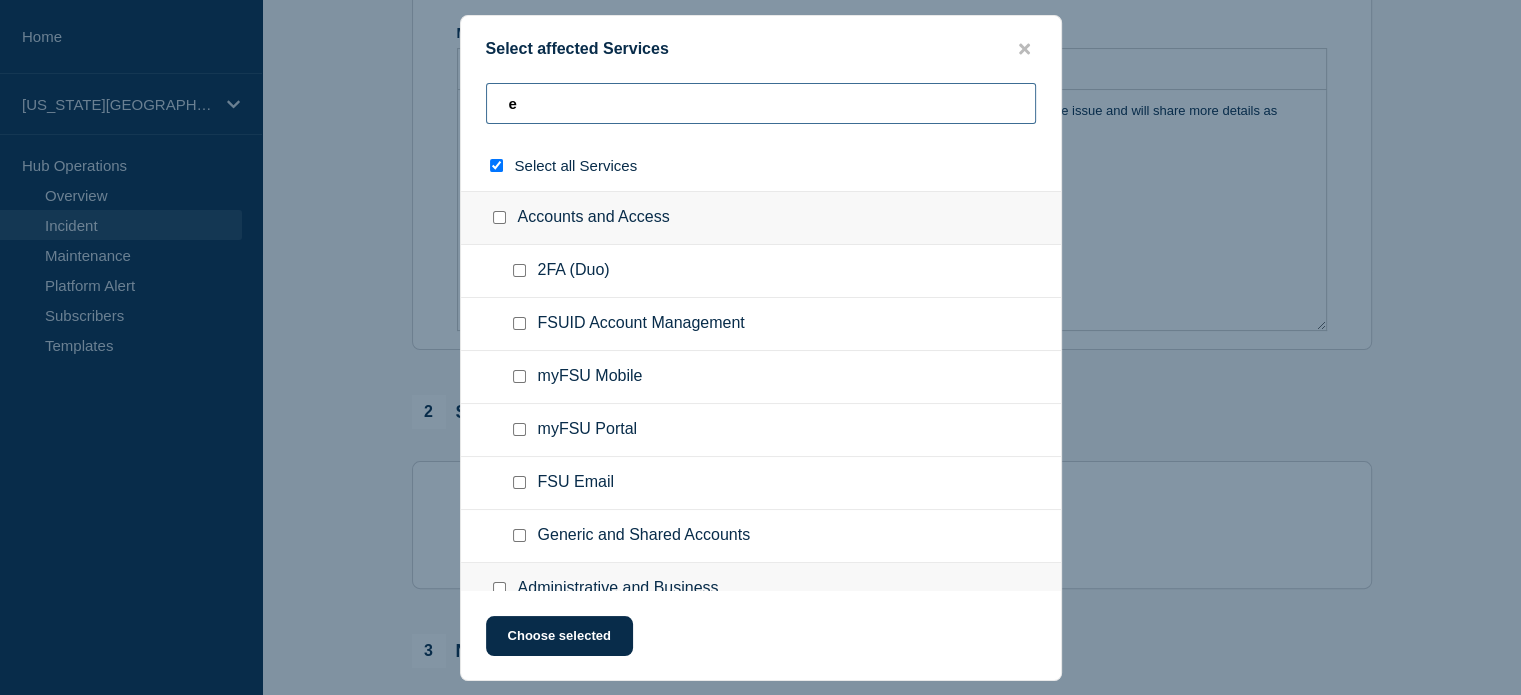 type on "ex" 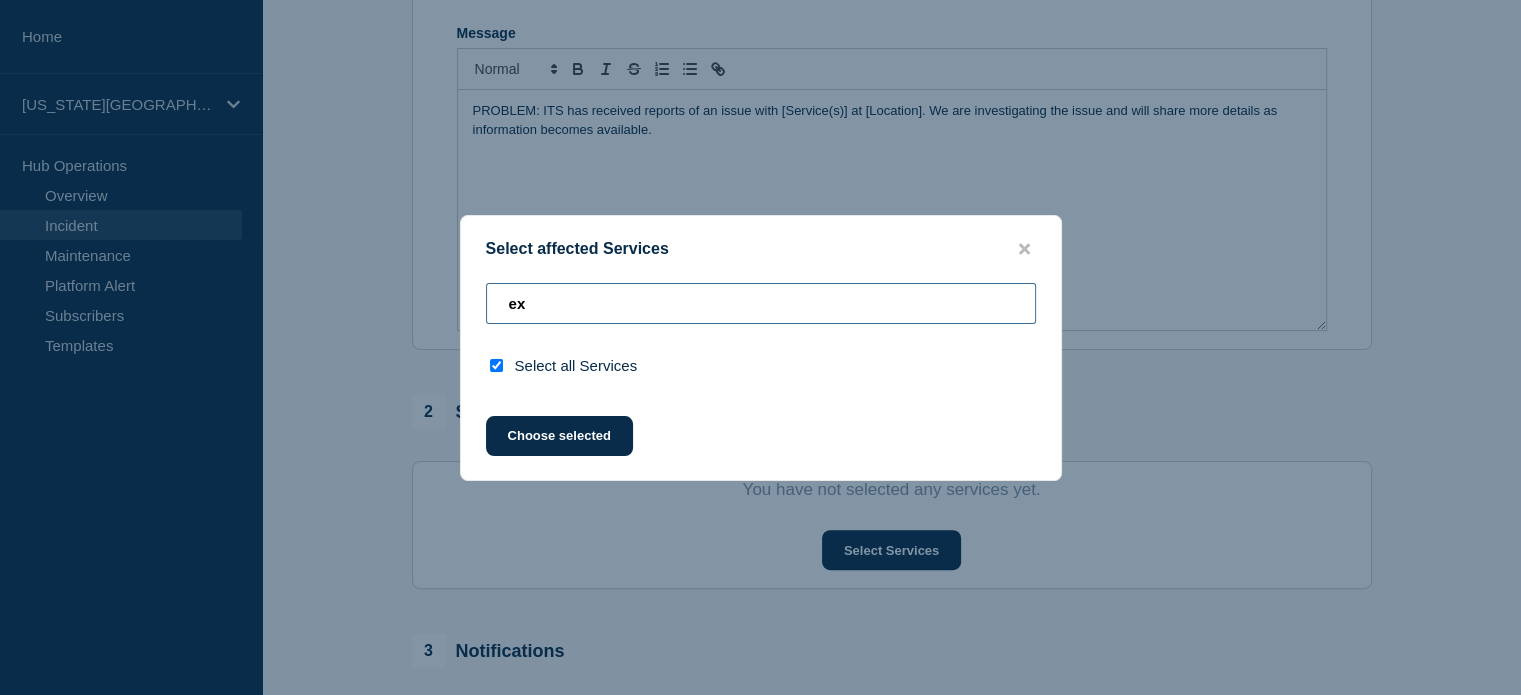 type on "e" 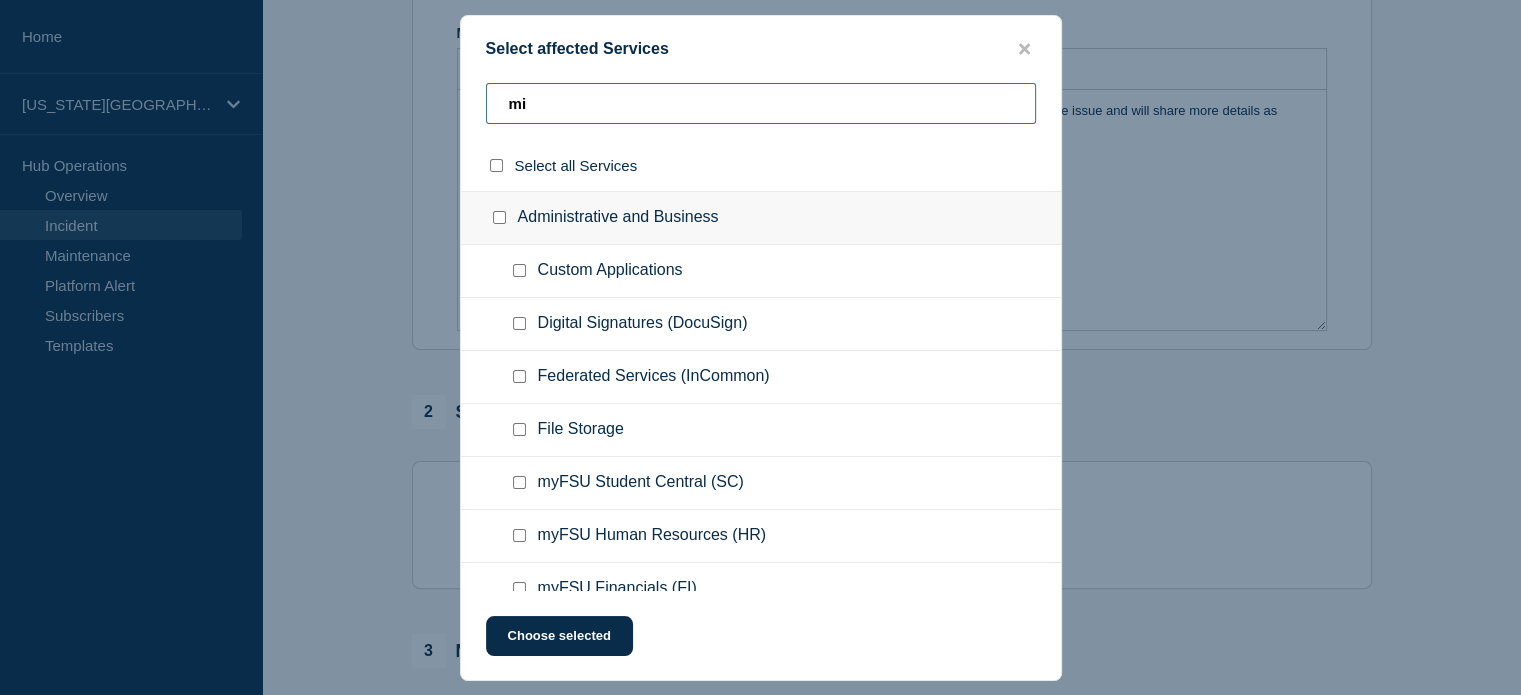 type on "m" 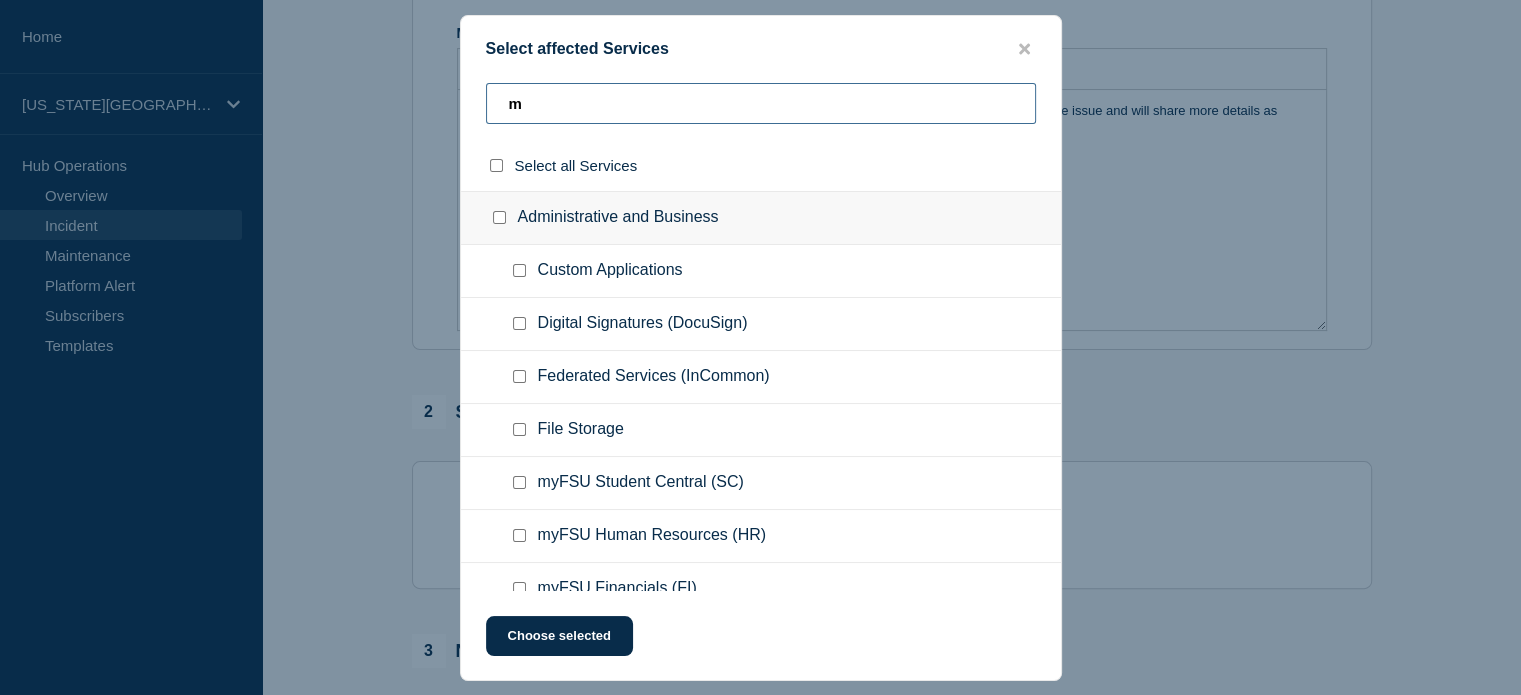 type 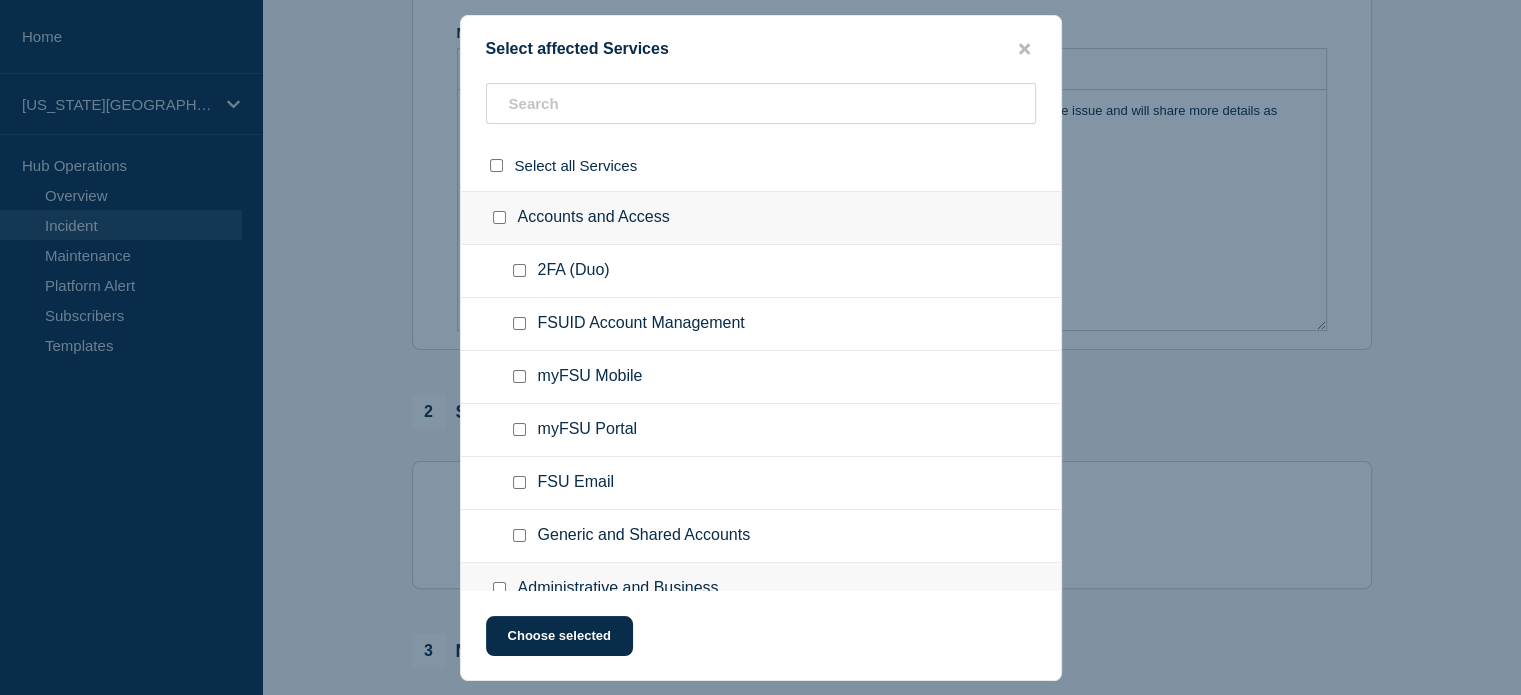click 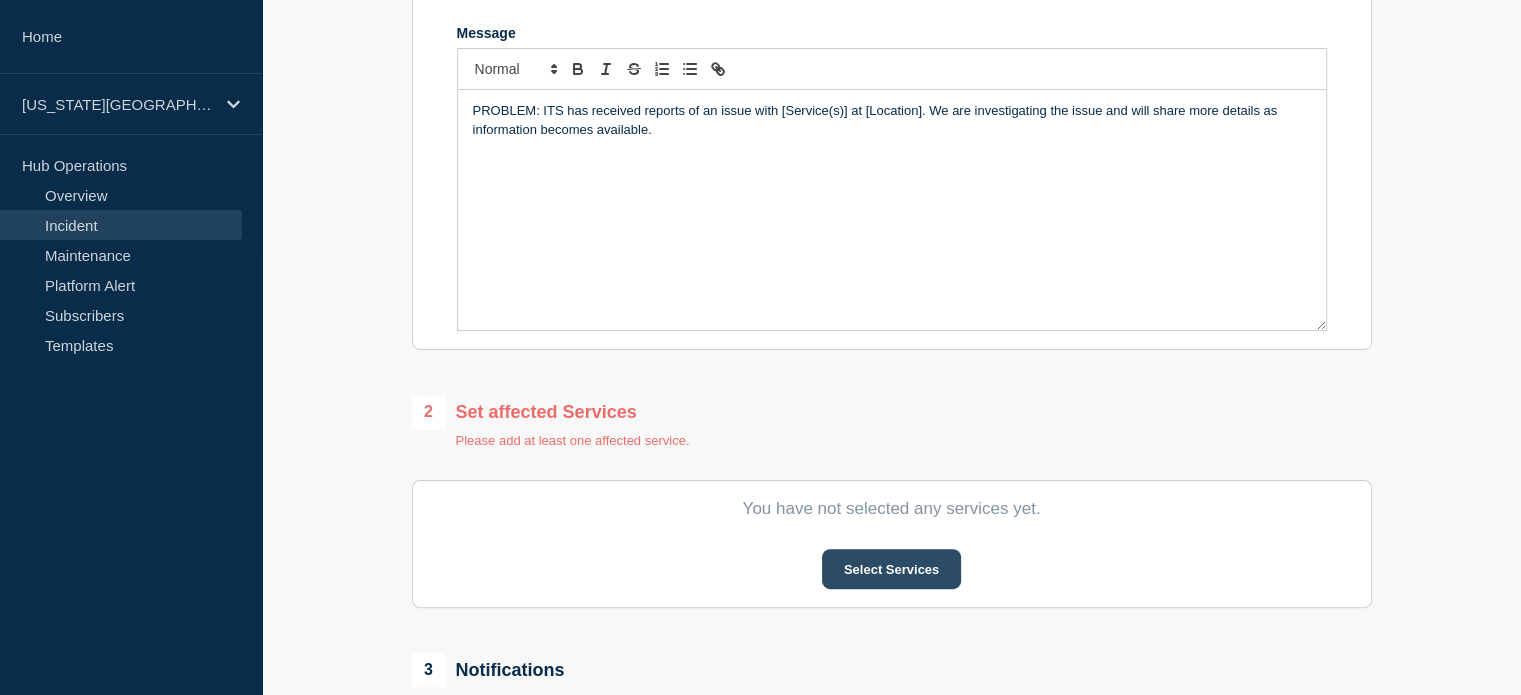 click on "Select Services" at bounding box center [891, 569] 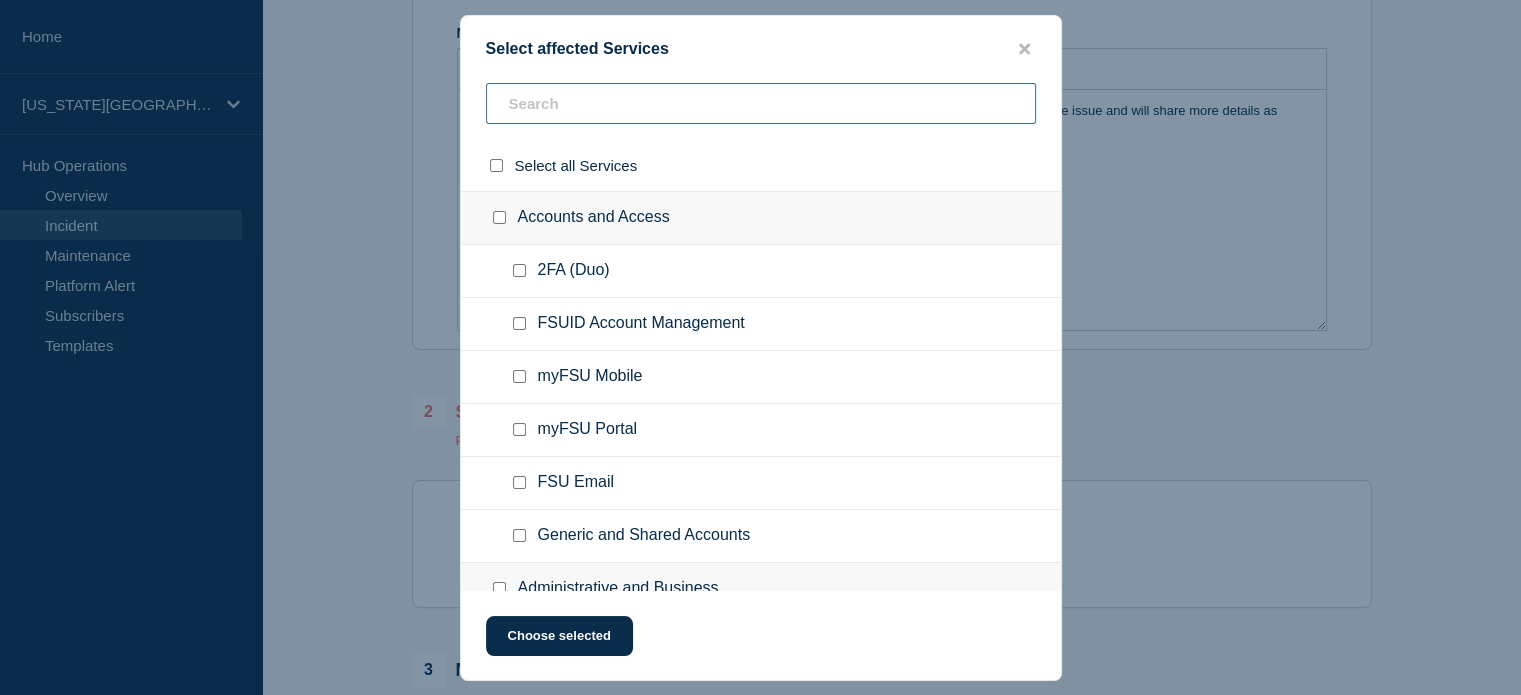 click at bounding box center (761, 103) 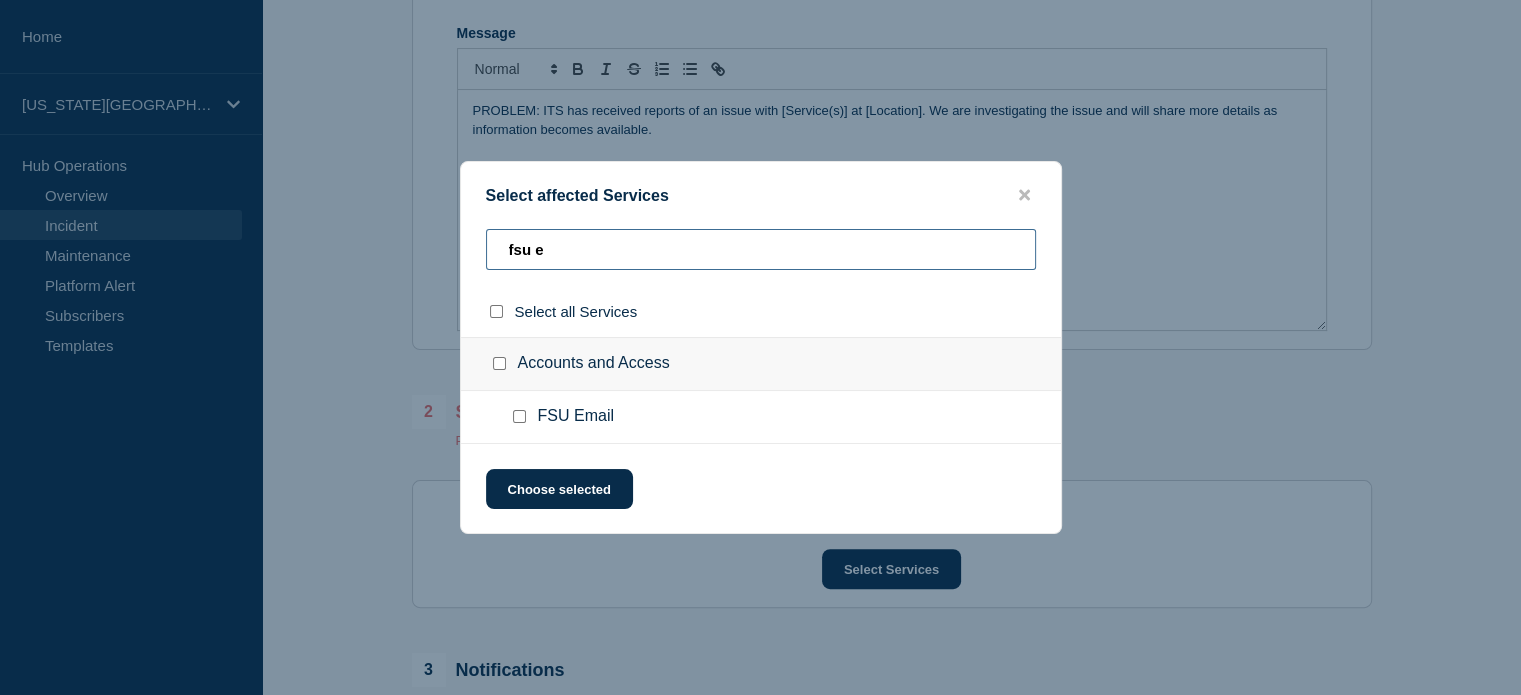 type on "fsu e" 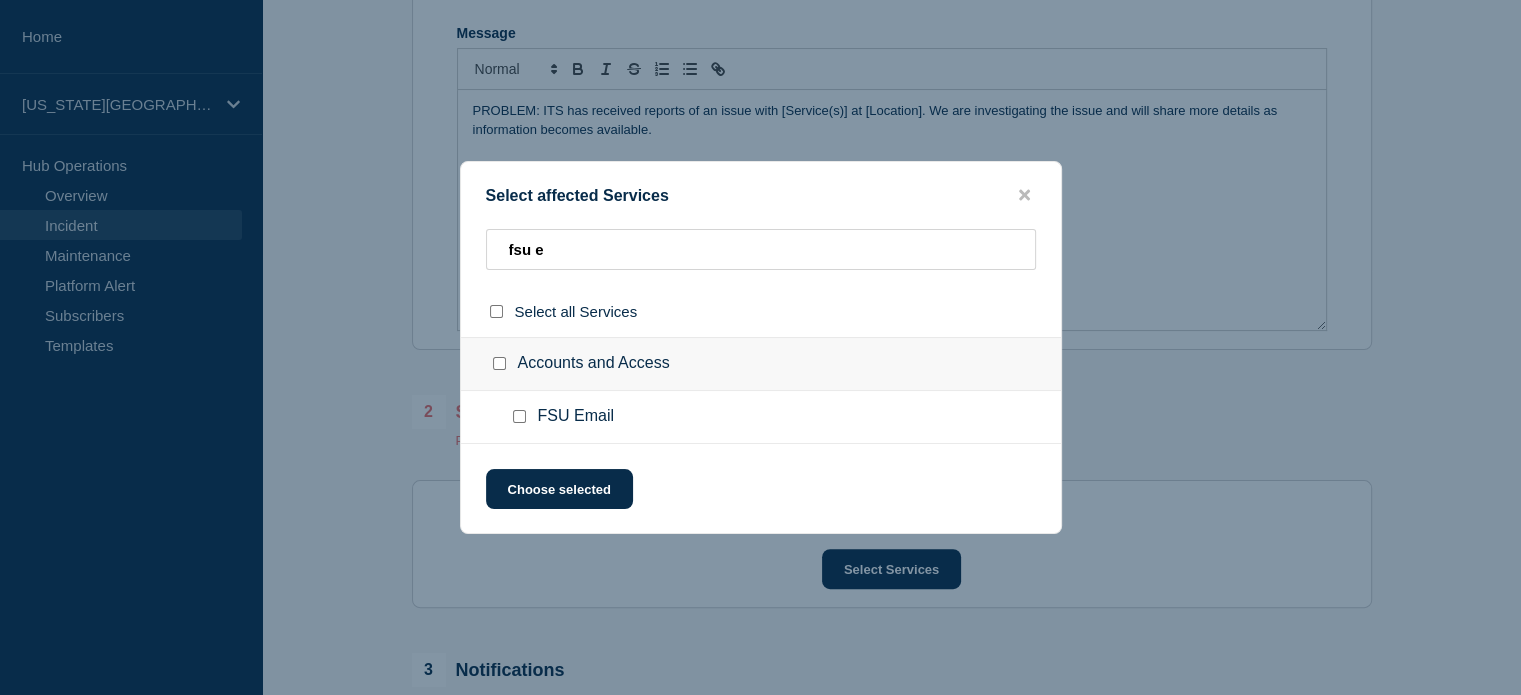 click at bounding box center [519, 416] 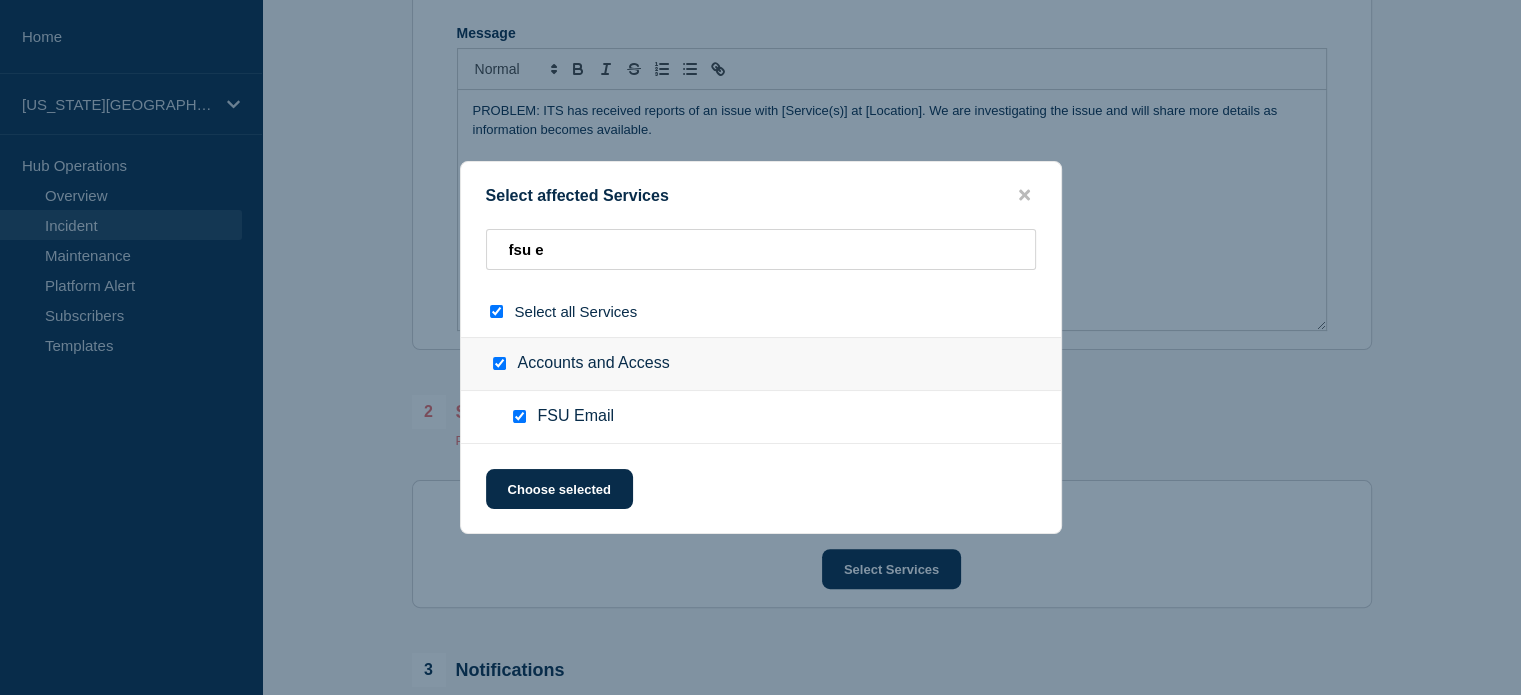 checkbox on "true" 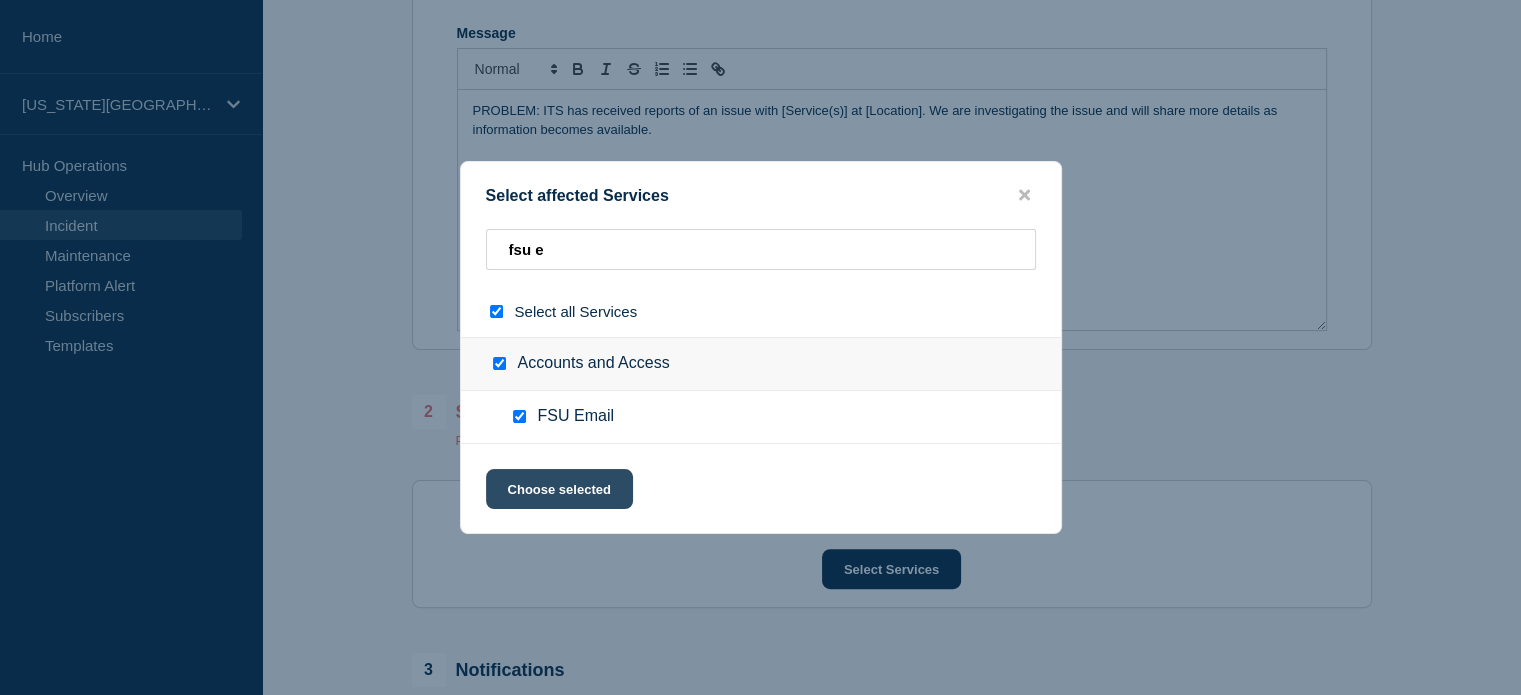 click on "Choose selected" 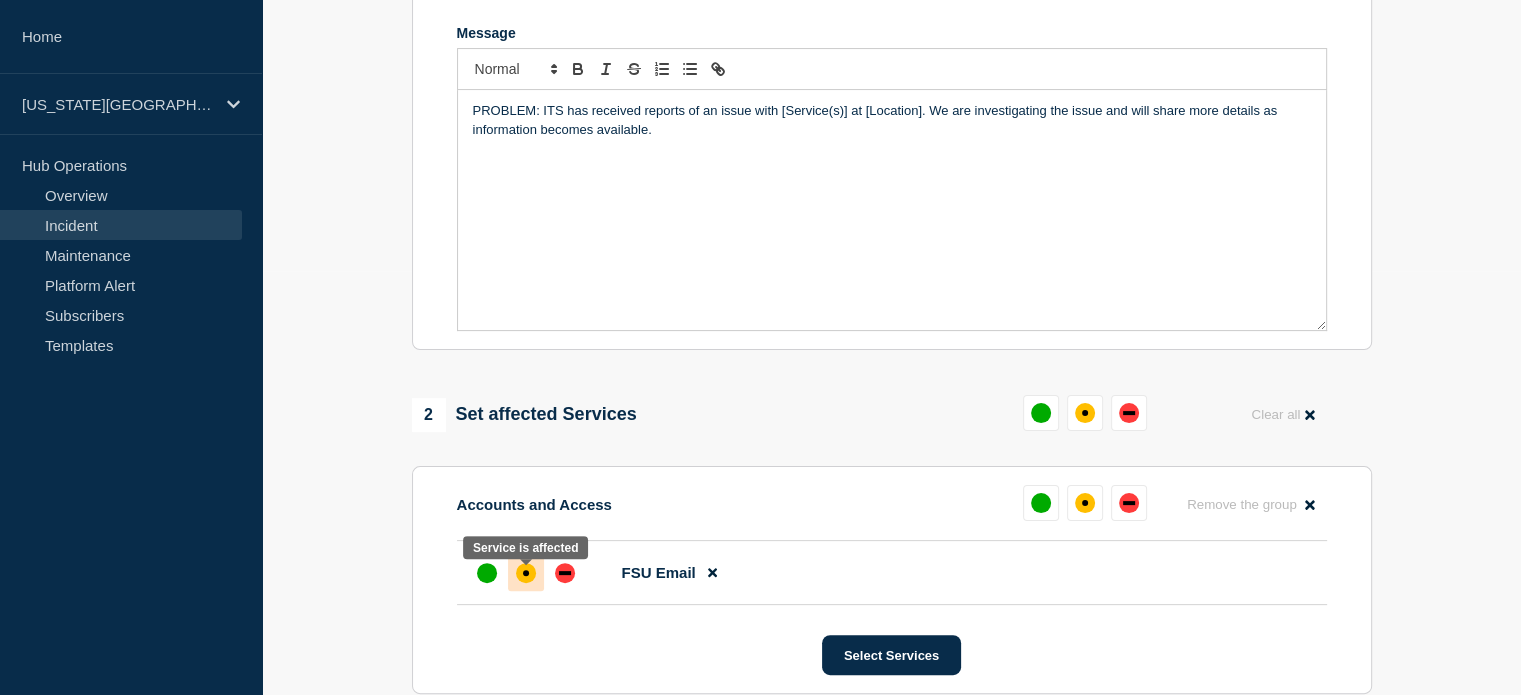 click at bounding box center [526, 573] 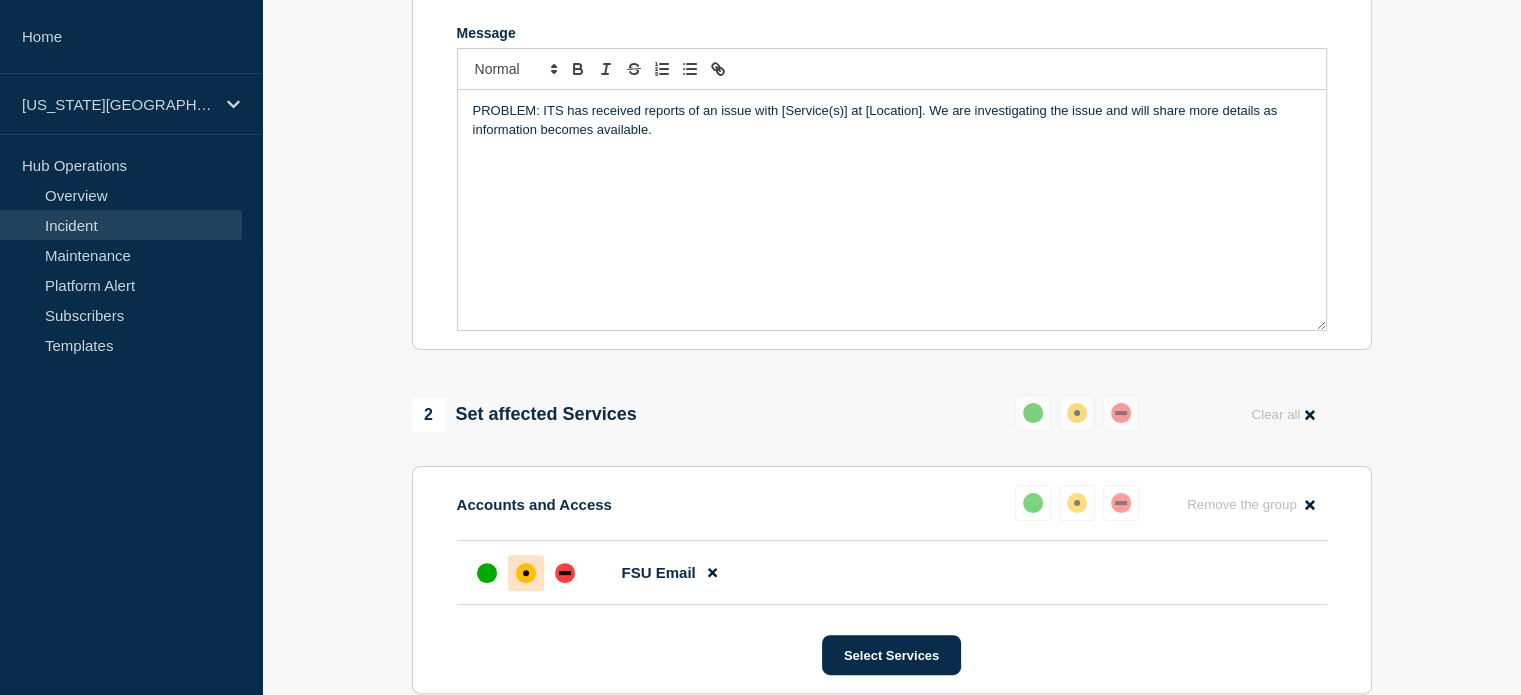 scroll, scrollTop: 224, scrollLeft: 0, axis: vertical 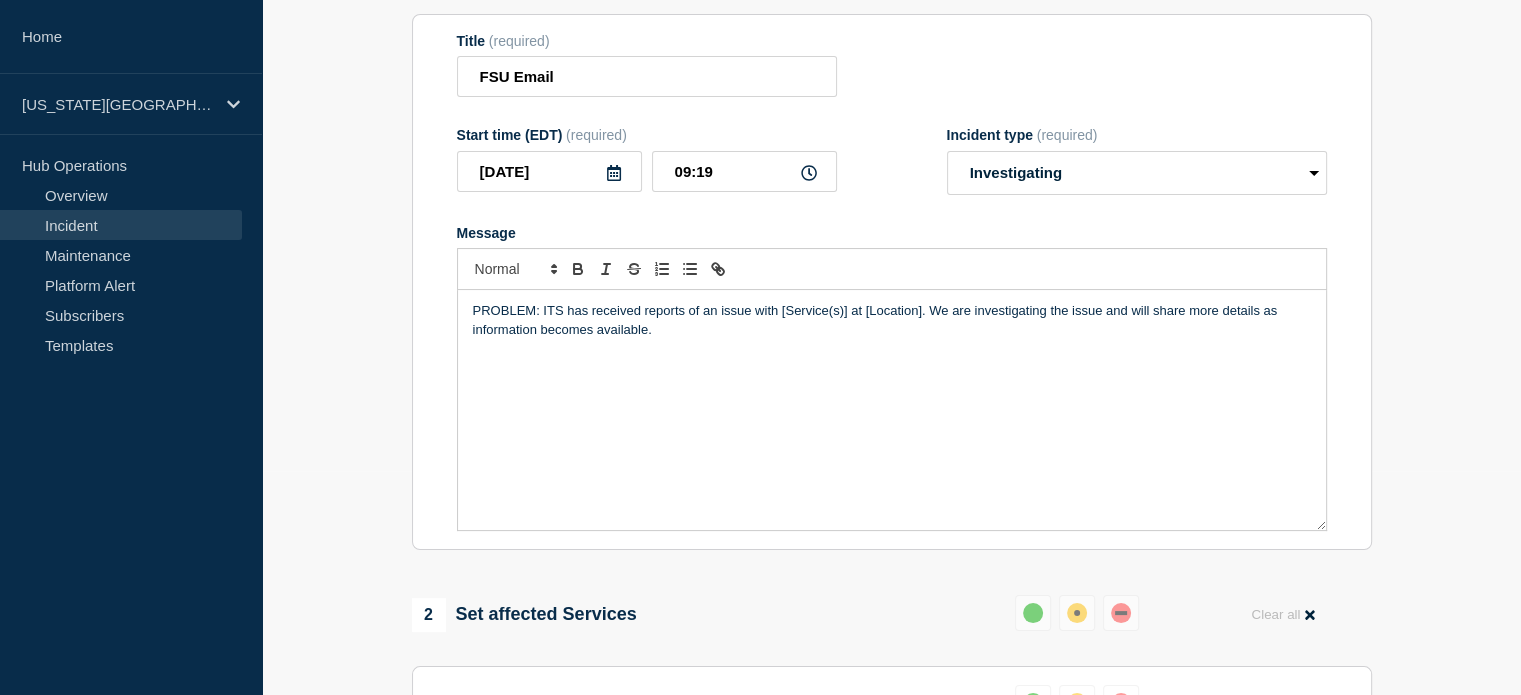 click on "PROBLEM: ITS has received reports of an issue with [Service(s)] at [Location]. We are investigating the issue and will share more details as information becomes available." at bounding box center [892, 320] 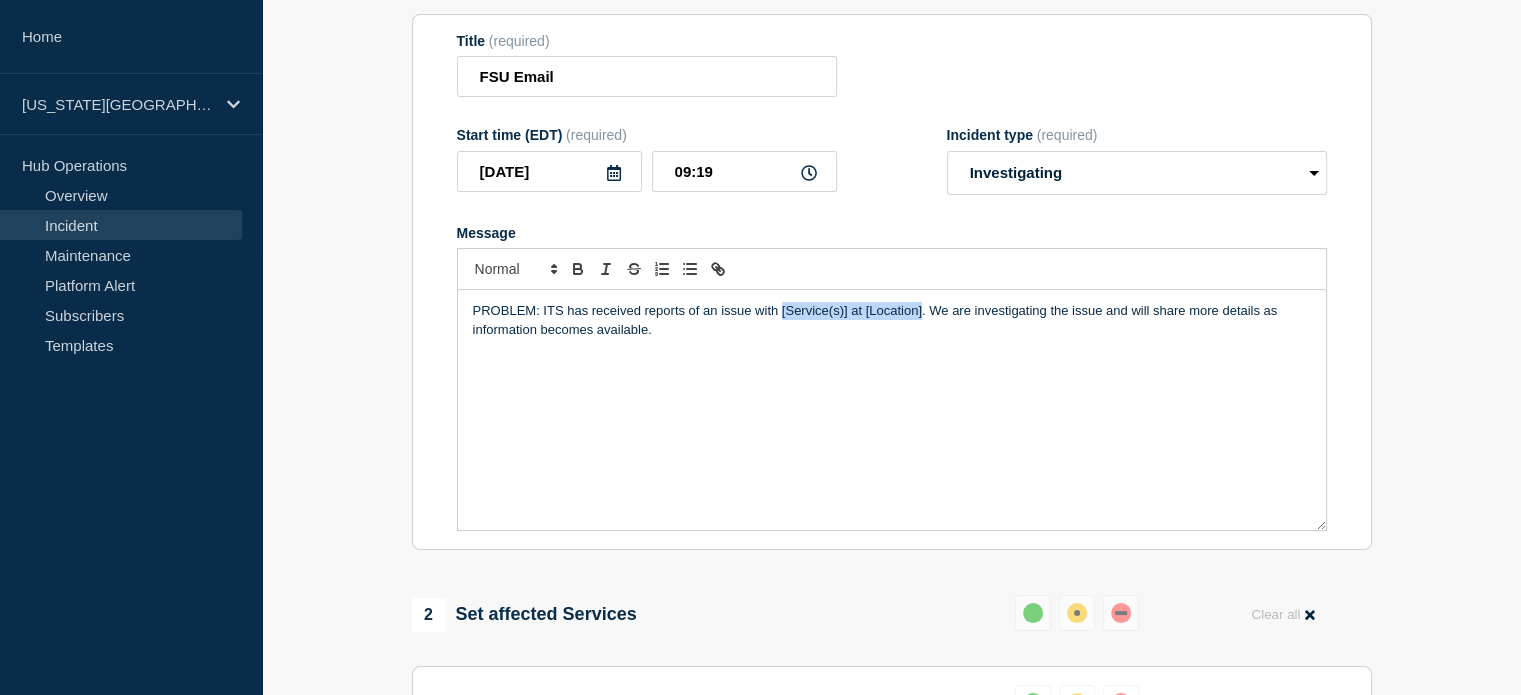 drag, startPoint x: 780, startPoint y: 318, endPoint x: 920, endPoint y: 321, distance: 140.03214 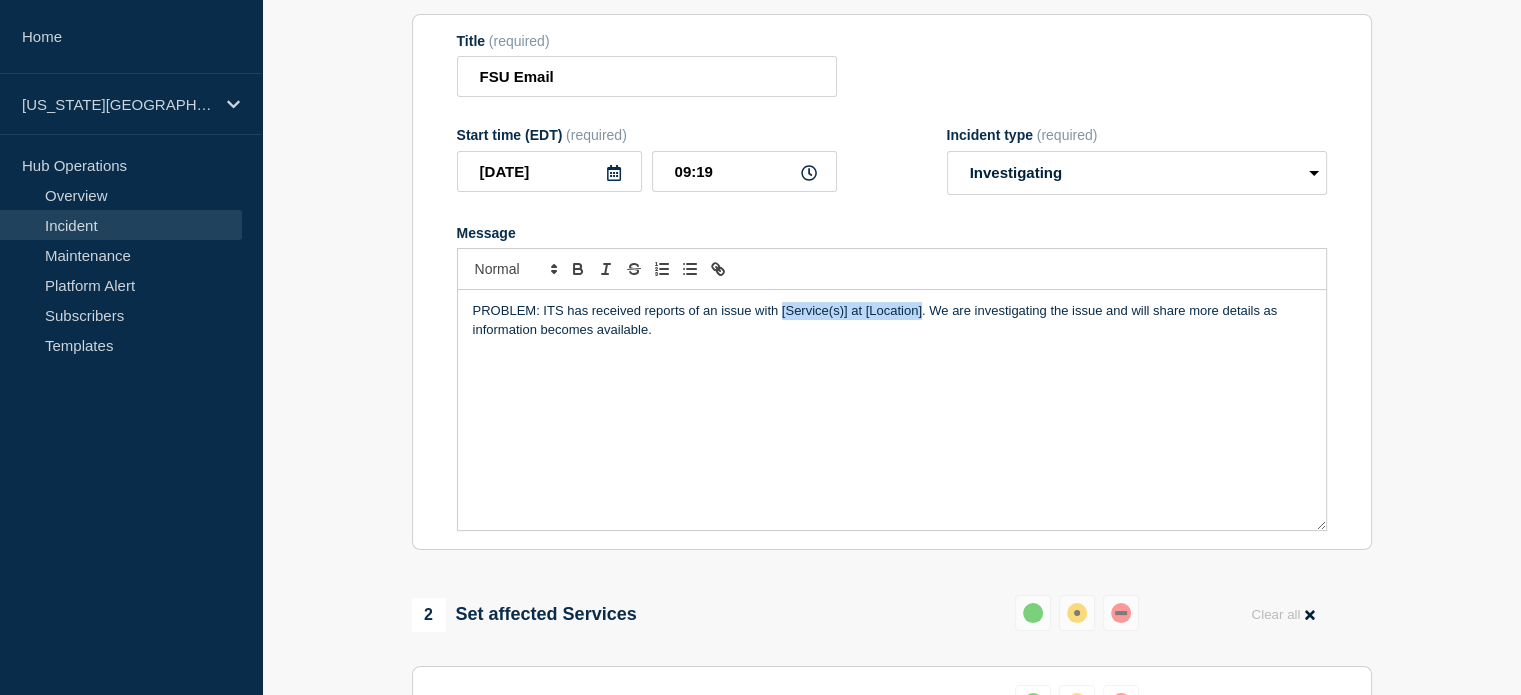 click on "PROBLEM: ITS has received reports of an issue with [Service(s)] at [Location]. We are investigating the issue and will share more details as information becomes available." at bounding box center [892, 320] 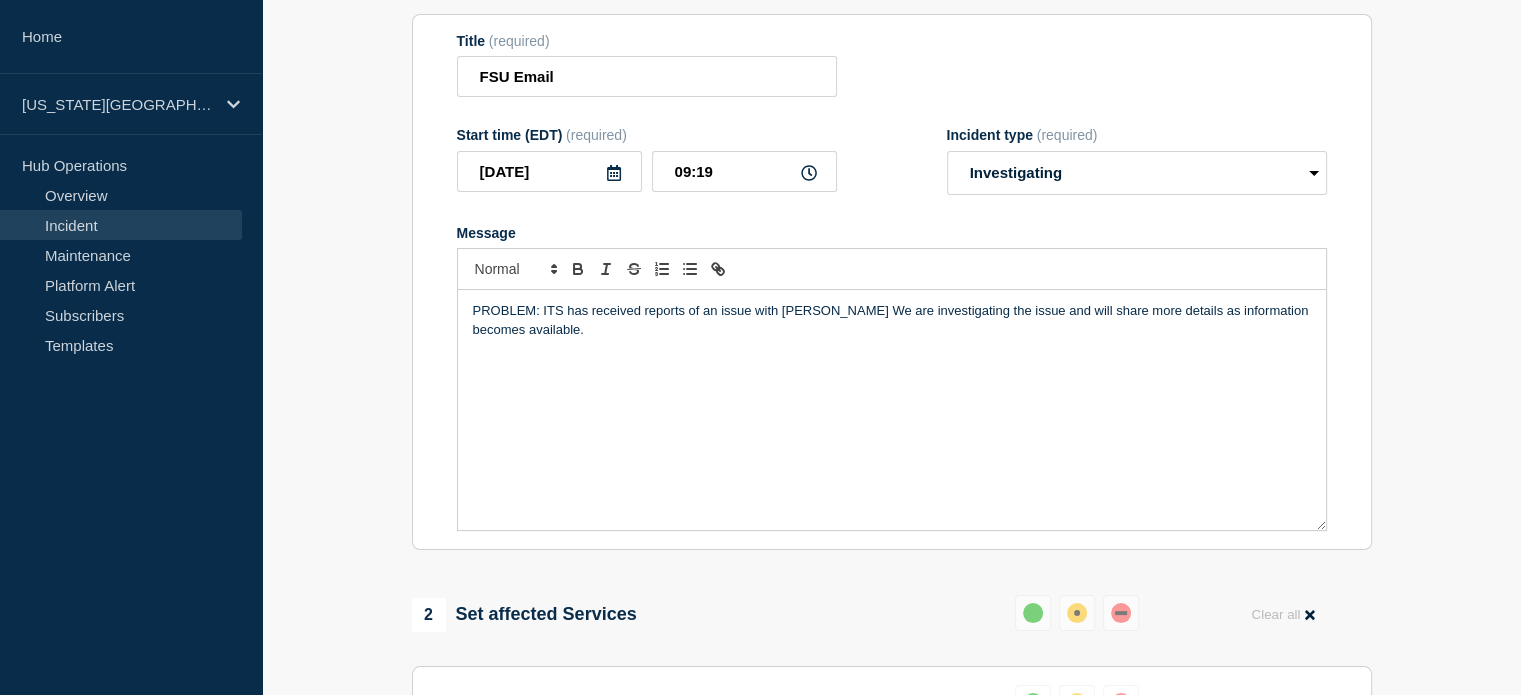 type 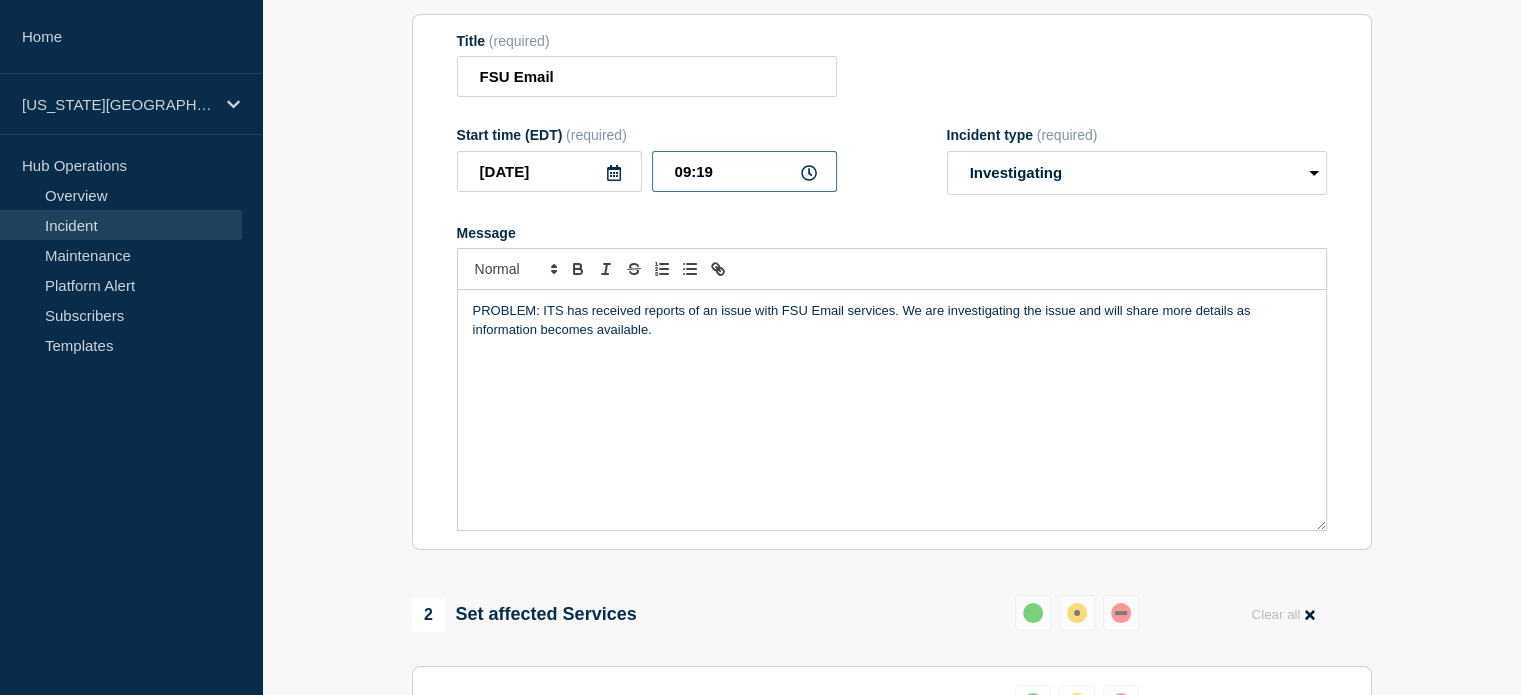 drag, startPoint x: 732, startPoint y: 176, endPoint x: 697, endPoint y: 205, distance: 45.453274 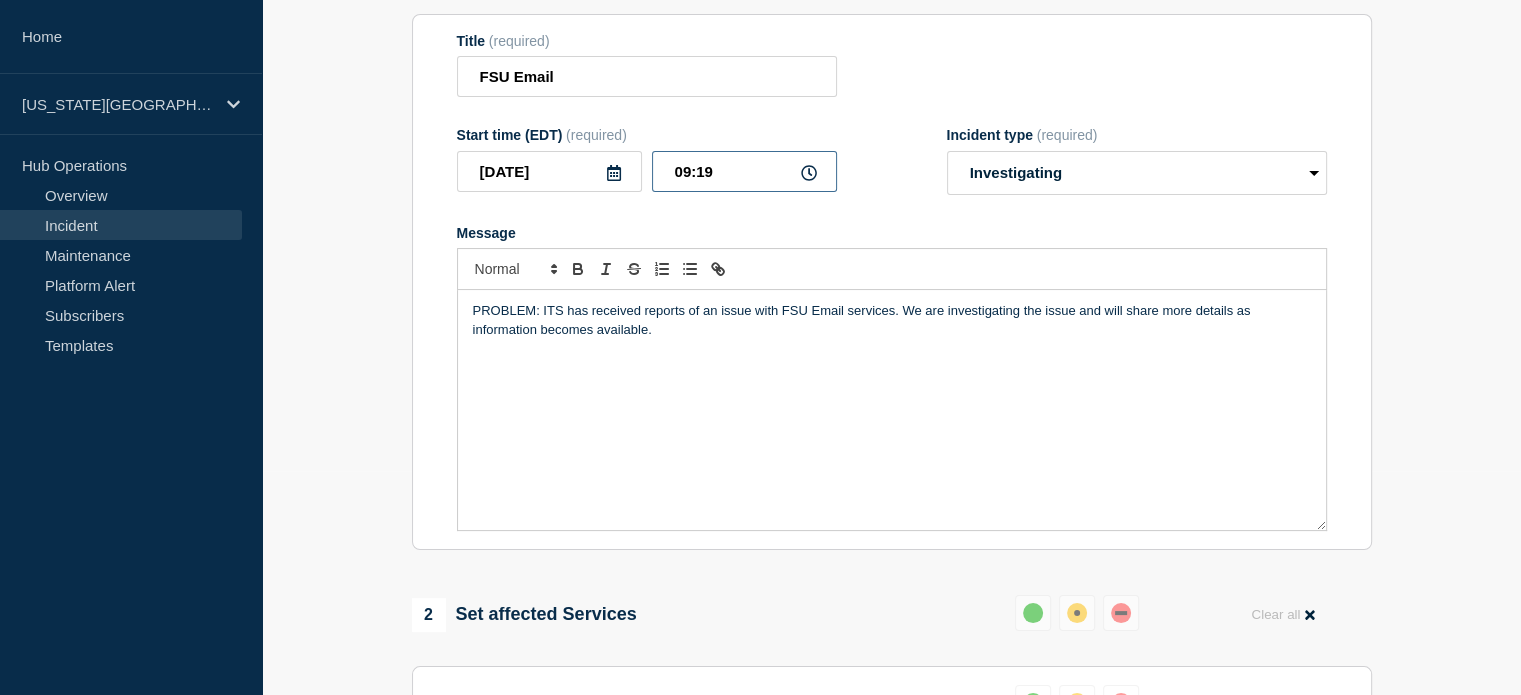 click on "Title  (required) FSU Email Start time (EDT)  (required) 2025-07-10 09:19 Incident type  (required) Select option Investigating Identified Monitoring Message  PROBLEM: ITS has received reports of an issue with FSU Email services. We are investigating the issue and will share more details as information becomes available." 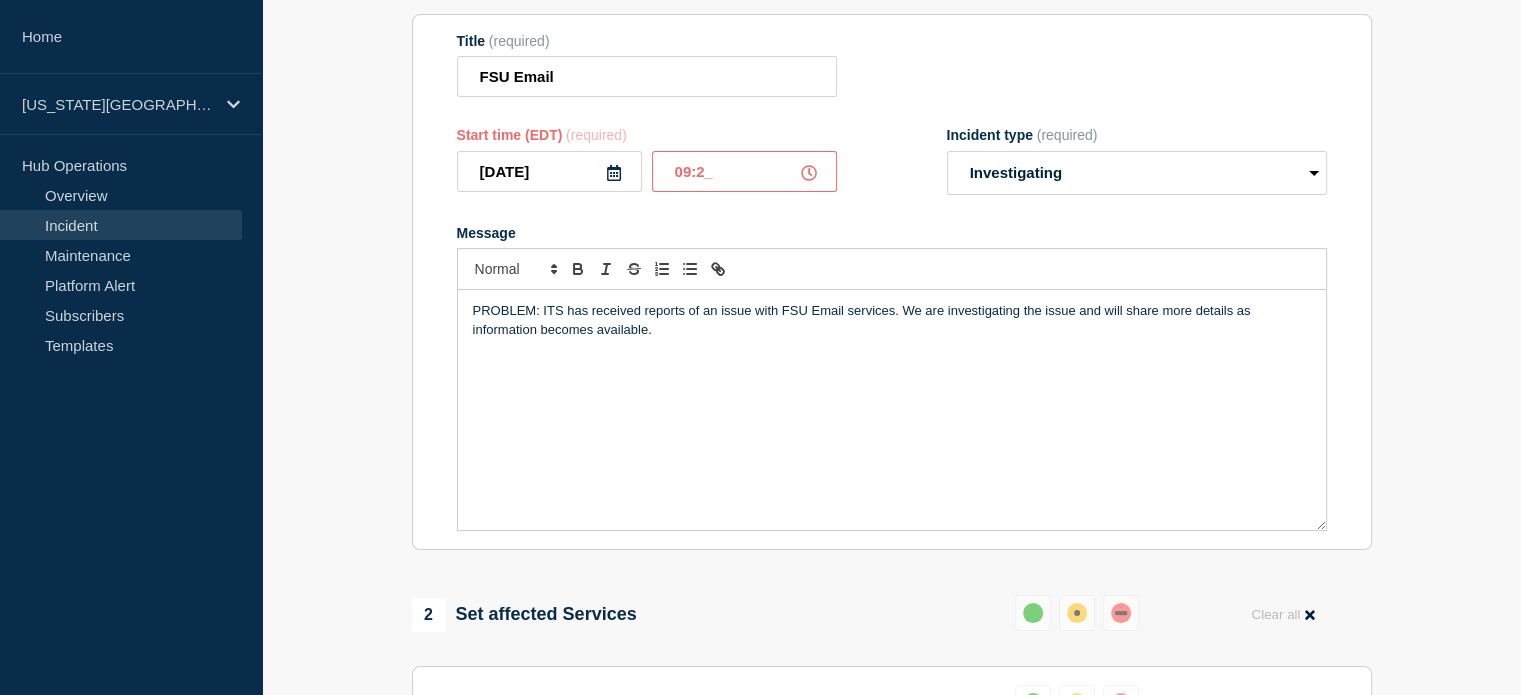 type on "09:22" 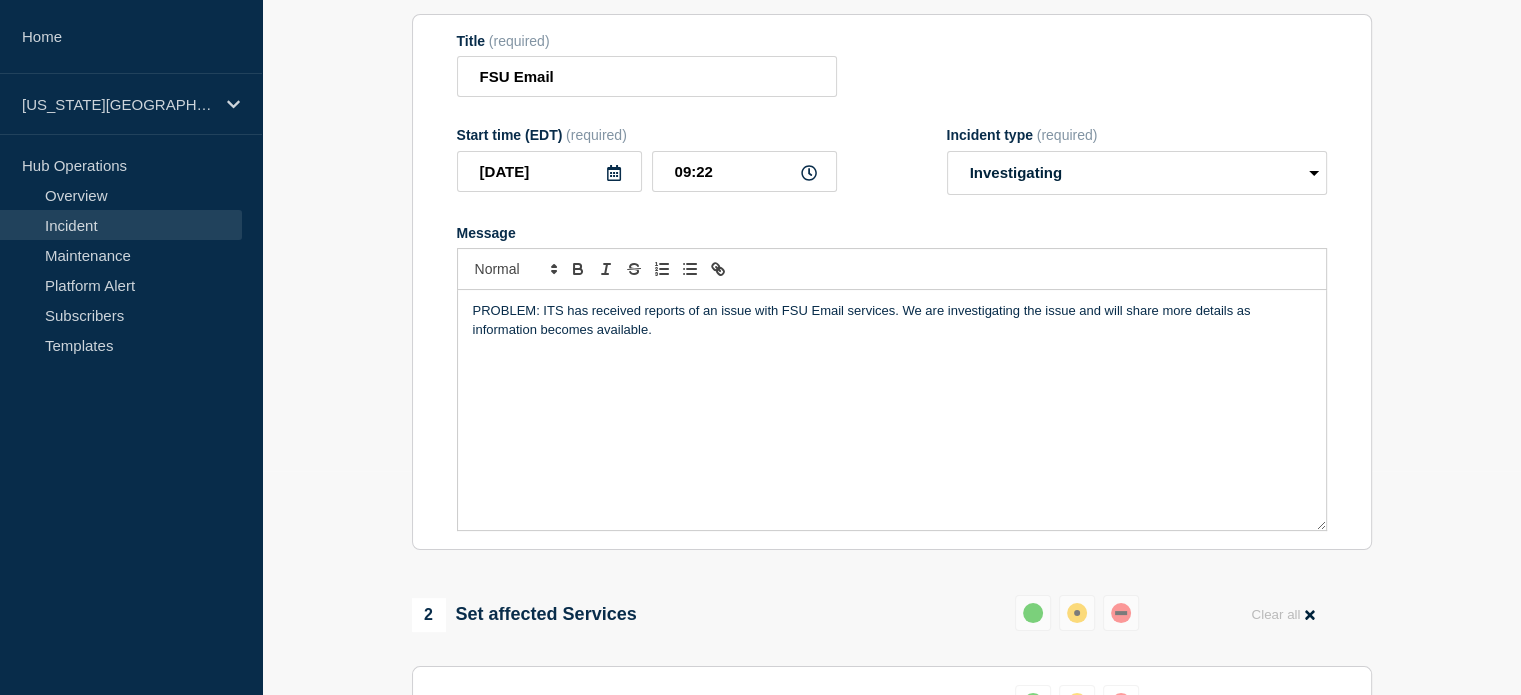 click on "PROBLEM: ITS has received reports of an issue with FSU Email services. We are investigating the issue and will share more details as information becomes available." at bounding box center [892, 320] 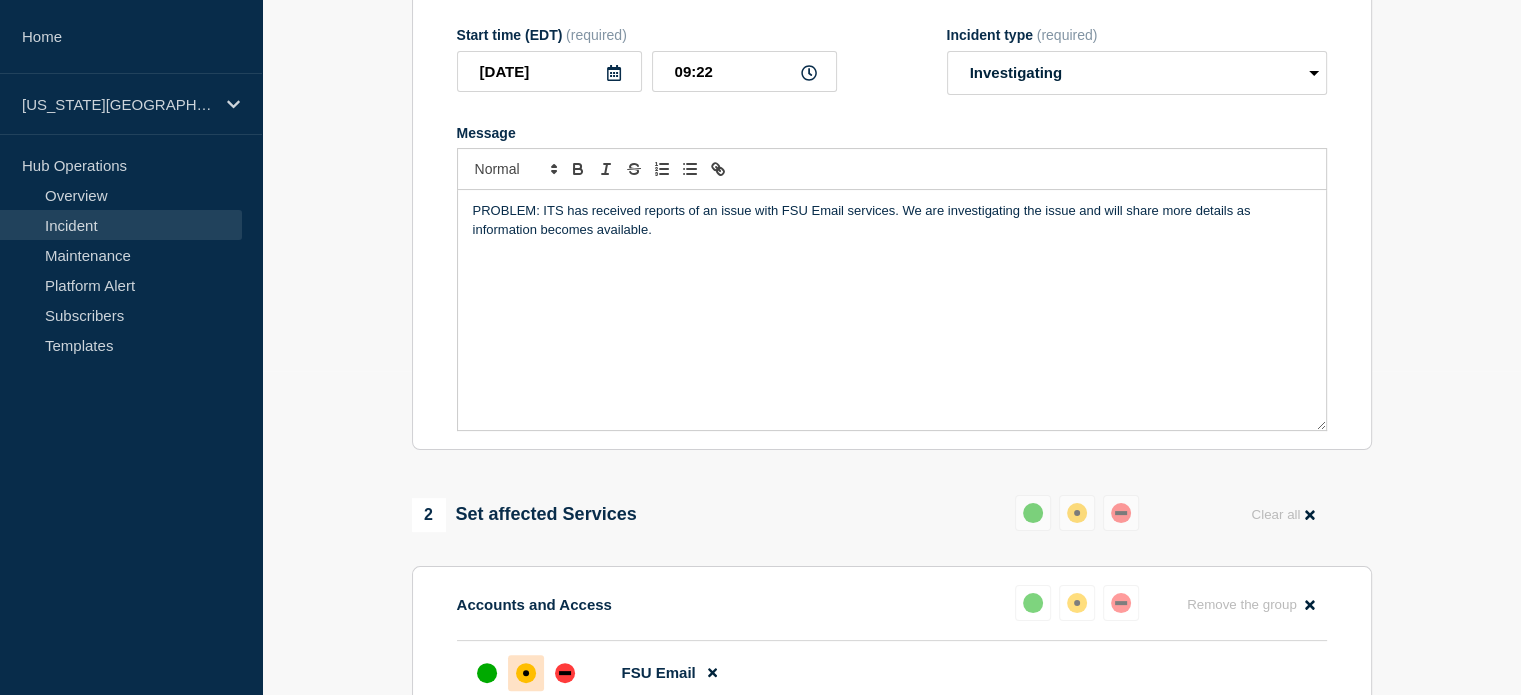 scroll, scrollTop: 224, scrollLeft: 0, axis: vertical 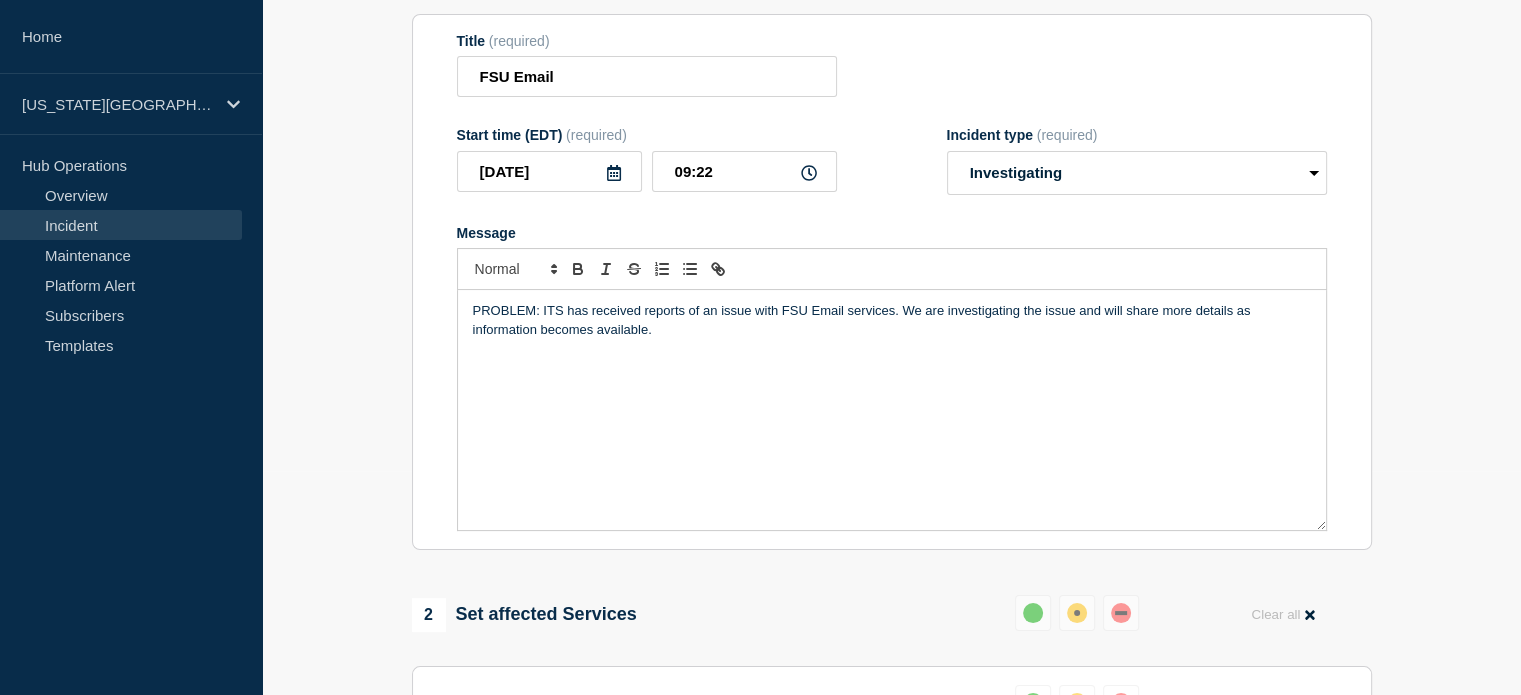click on "PROBLEM: ITS has received reports of an issue with FSU Email services. We are investigating the issue and will share more details as information becomes available." at bounding box center [892, 410] 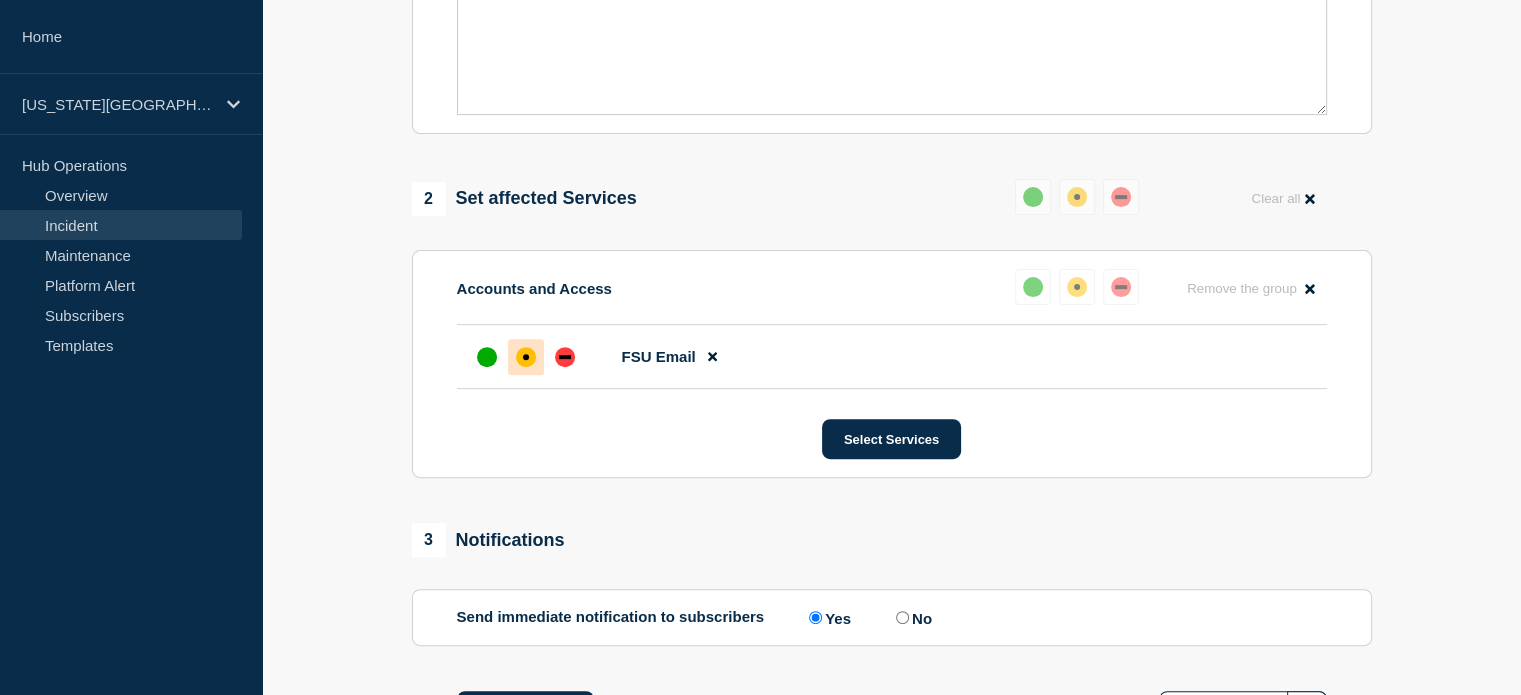 scroll, scrollTop: 816, scrollLeft: 0, axis: vertical 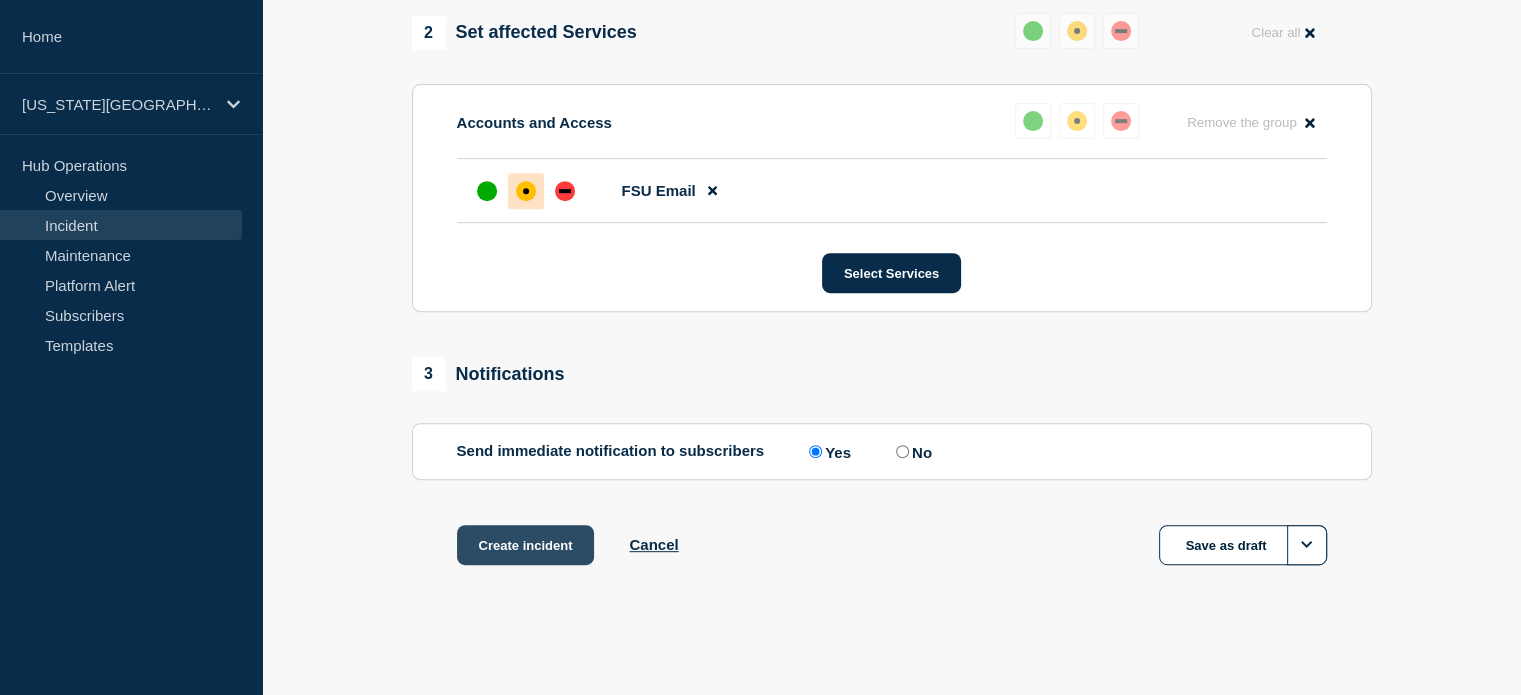 click on "Create incident" at bounding box center [526, 545] 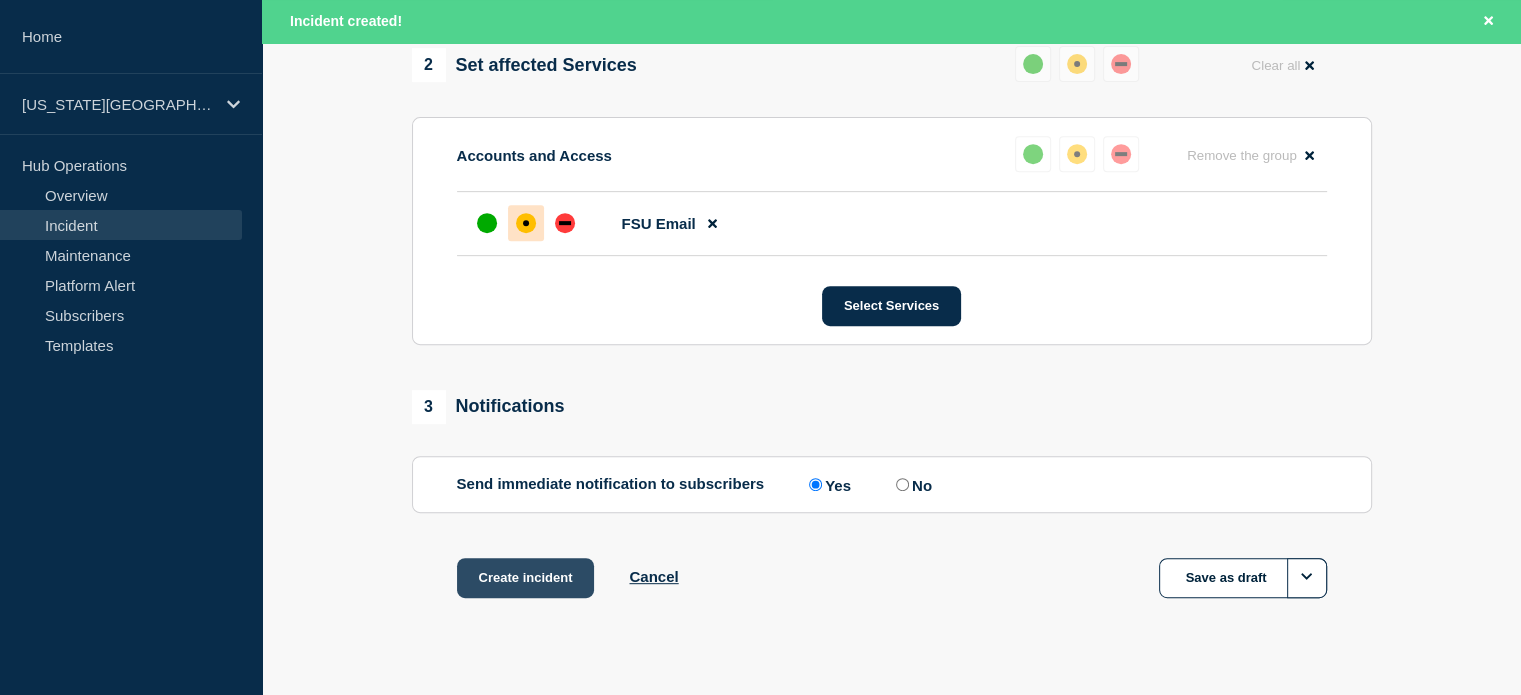 scroll, scrollTop: 858, scrollLeft: 0, axis: vertical 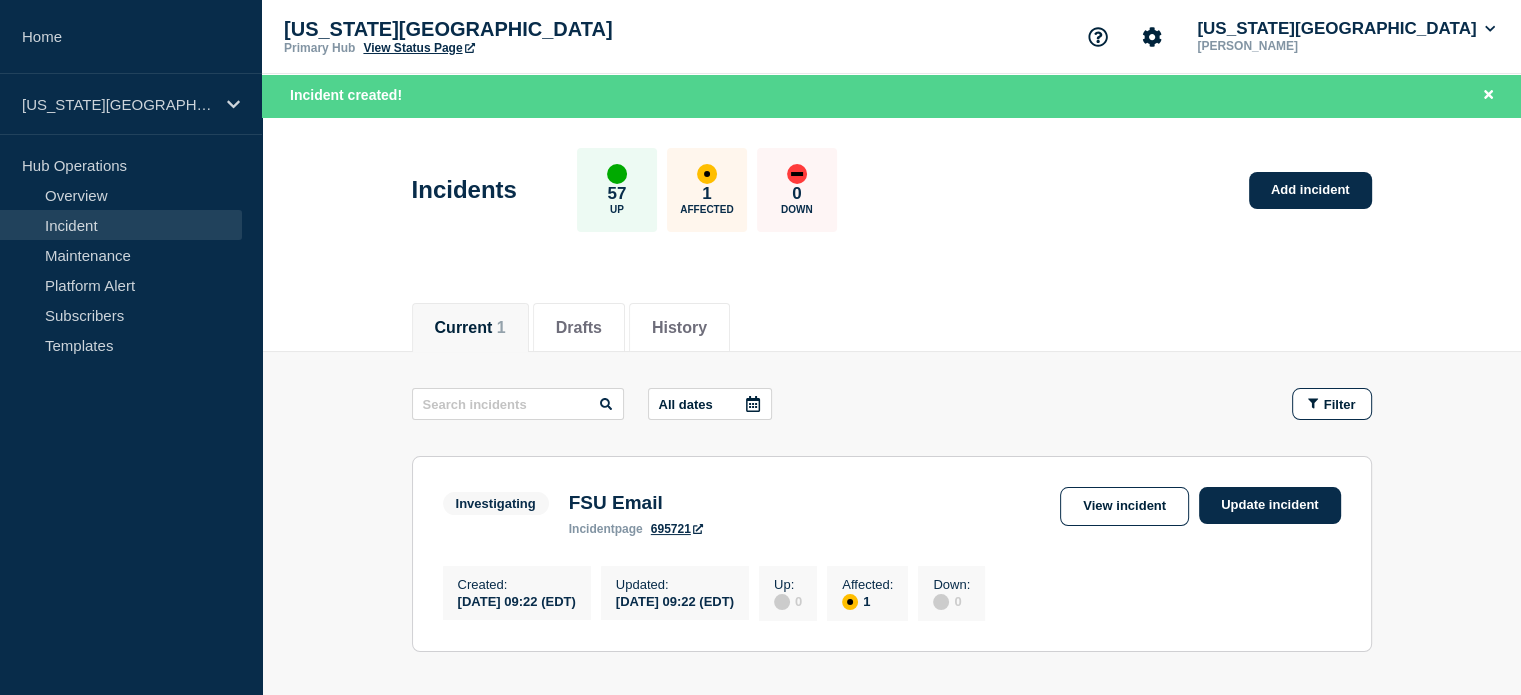 click on "View Status Page" at bounding box center [418, 48] 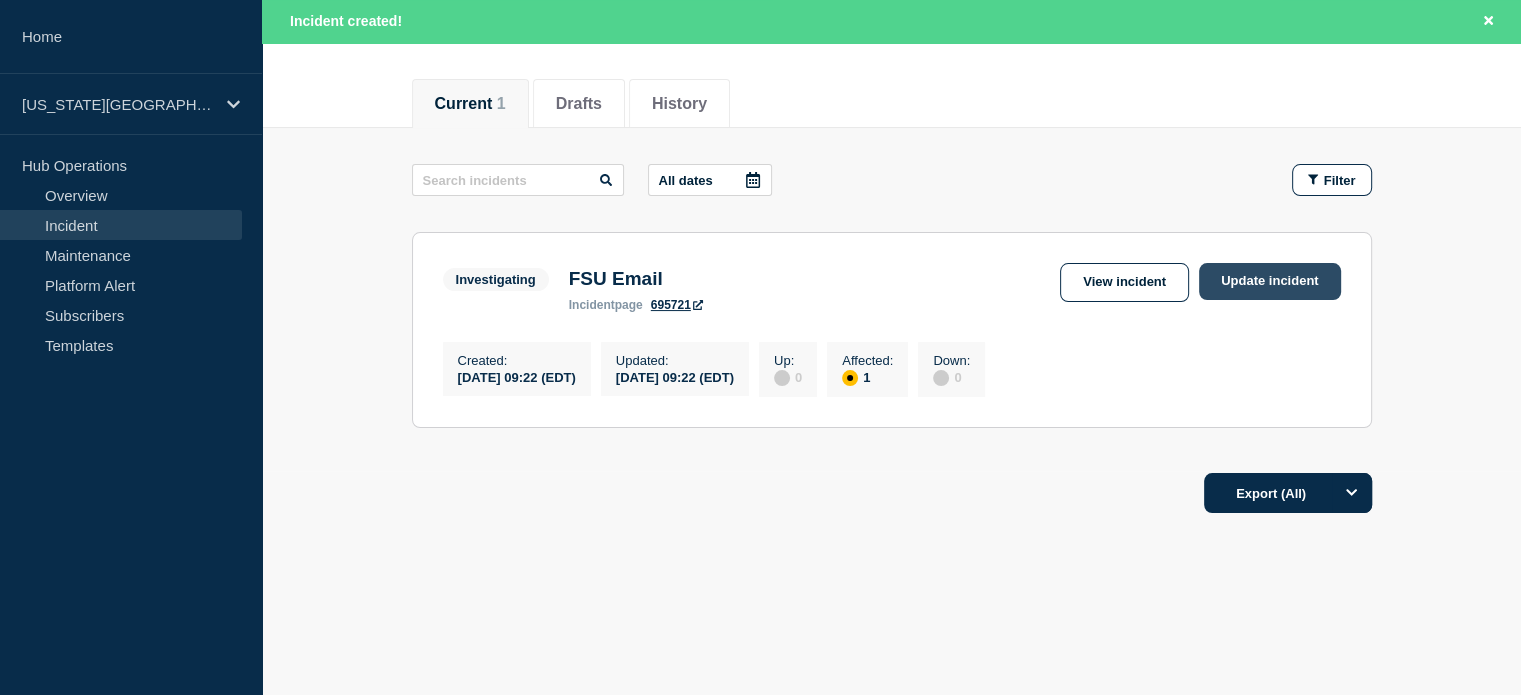 click on "Update incident" at bounding box center (1270, 281) 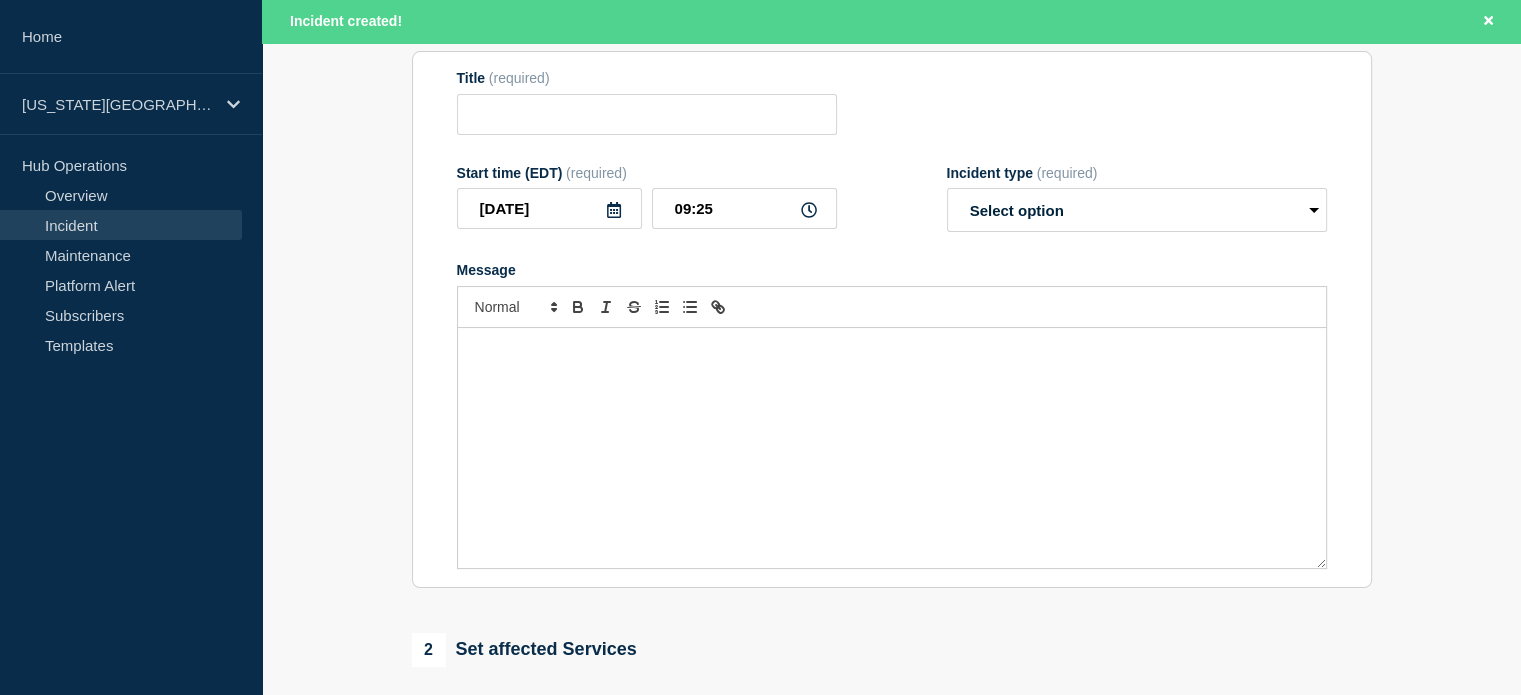 type on "FSU Email" 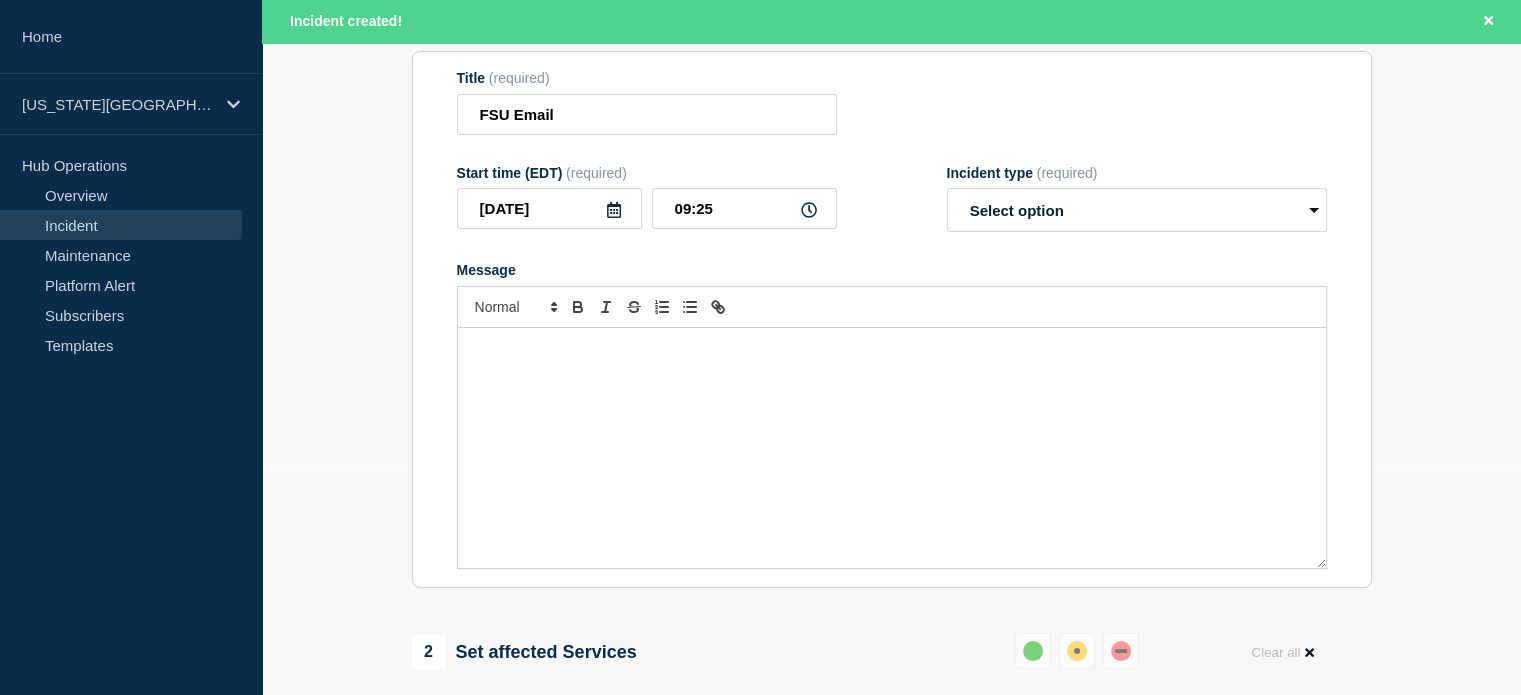 click at bounding box center [892, 448] 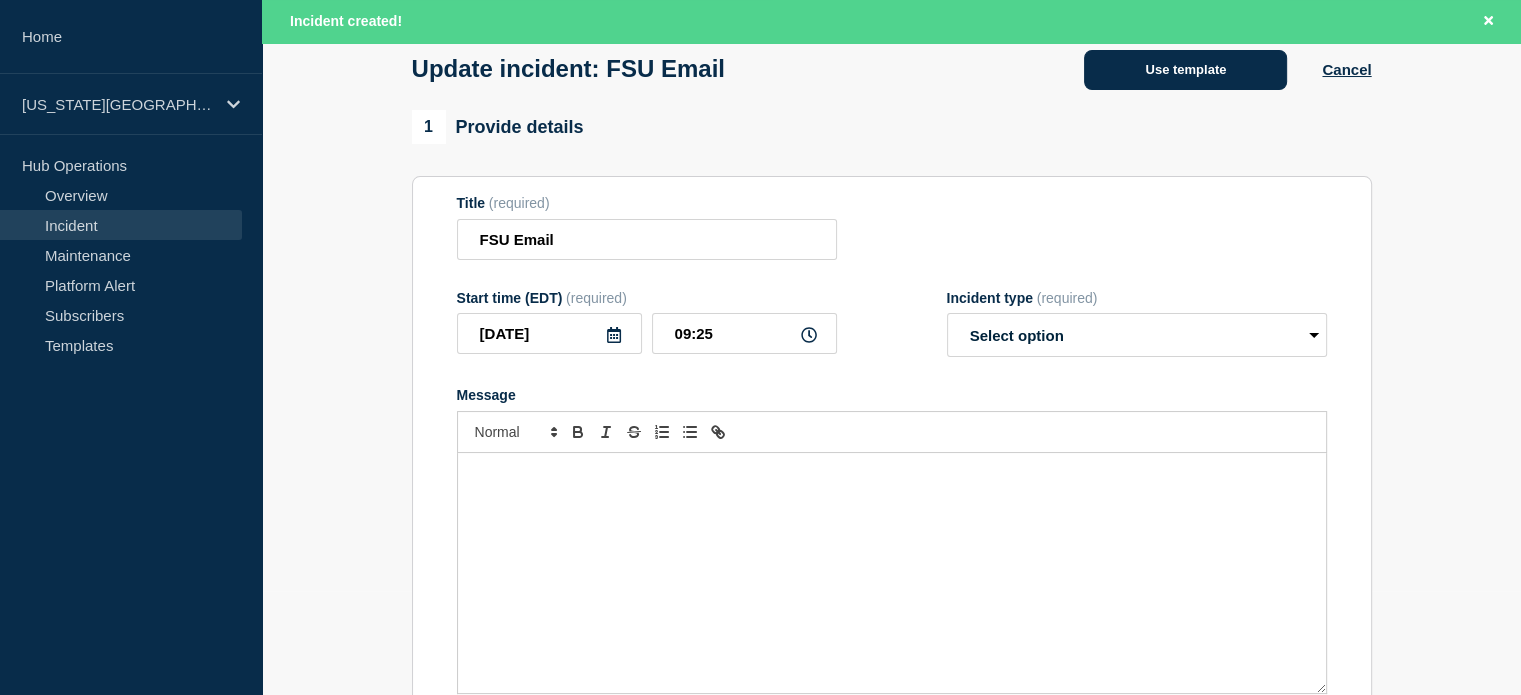 scroll, scrollTop: 29, scrollLeft: 0, axis: vertical 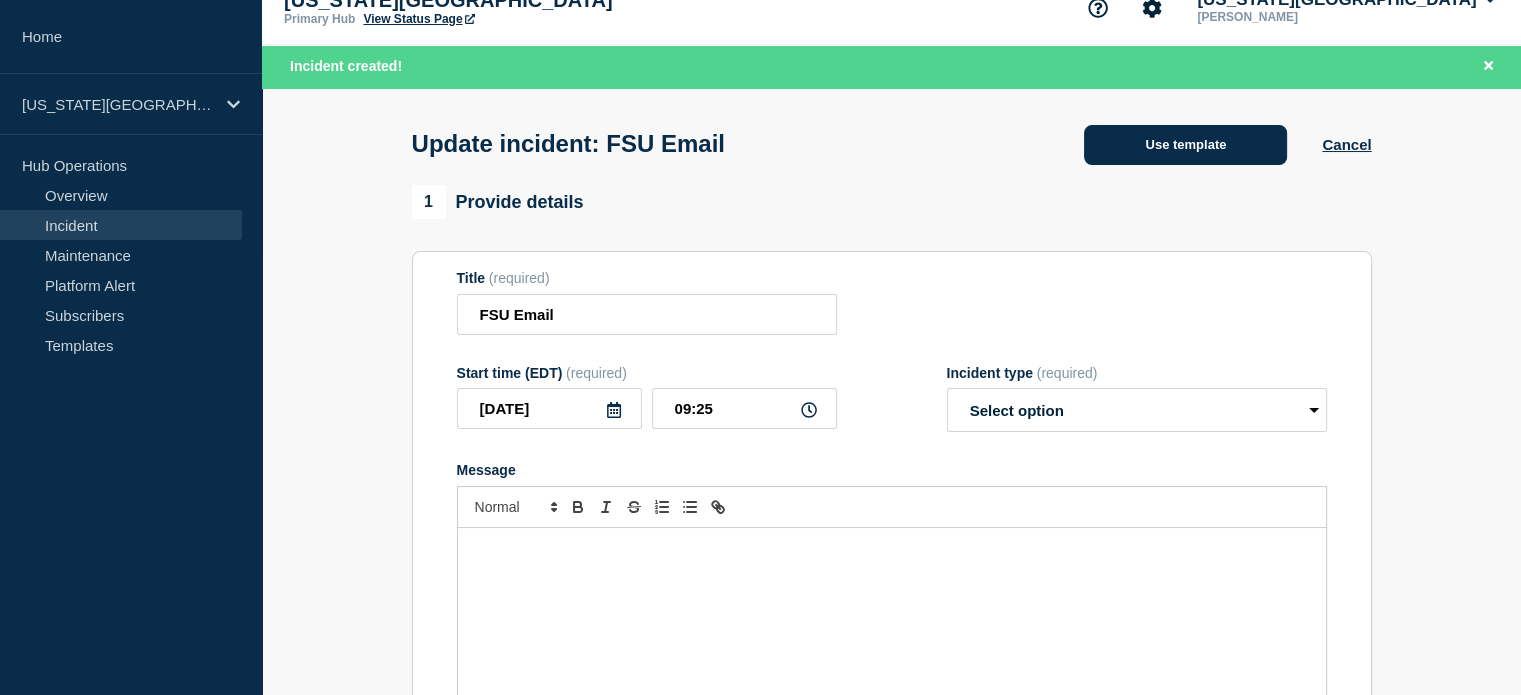 click on "Use template" at bounding box center (1185, 145) 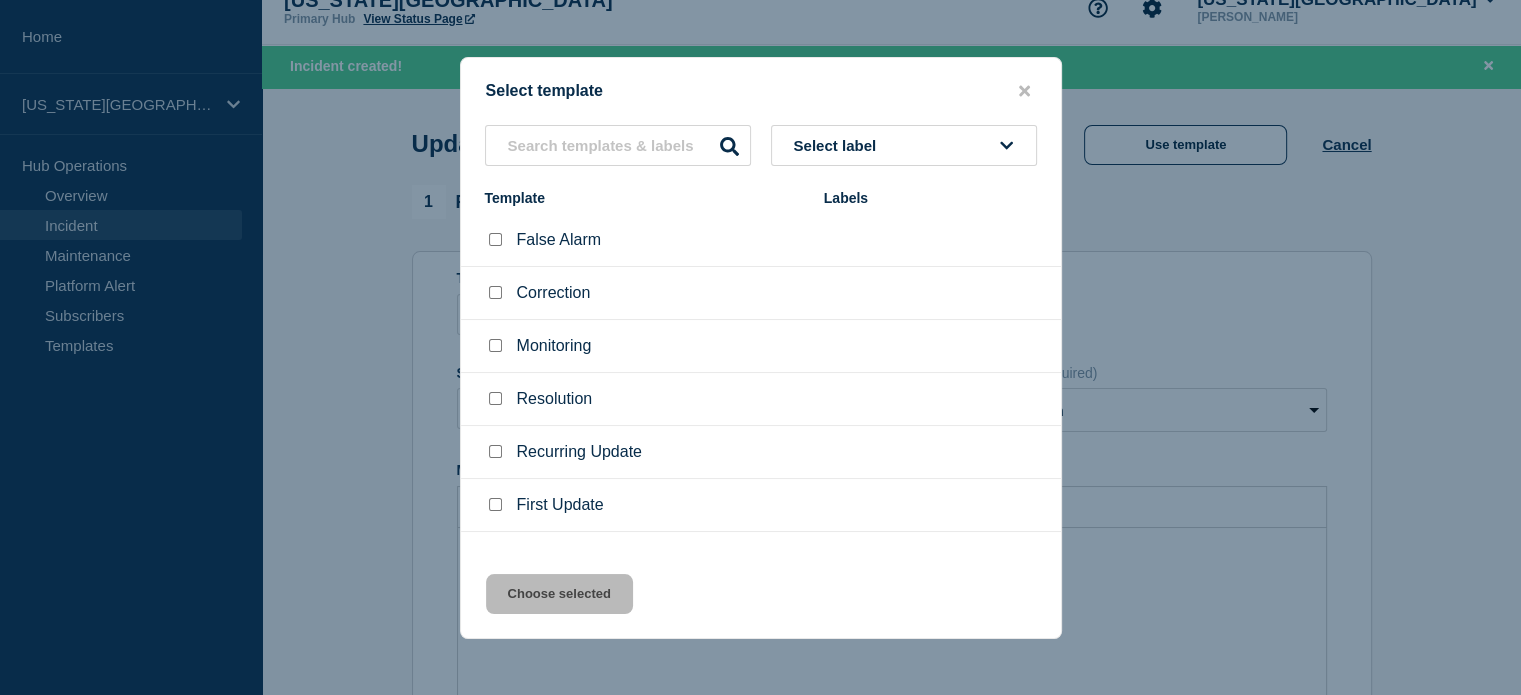 scroll, scrollTop: 33, scrollLeft: 0, axis: vertical 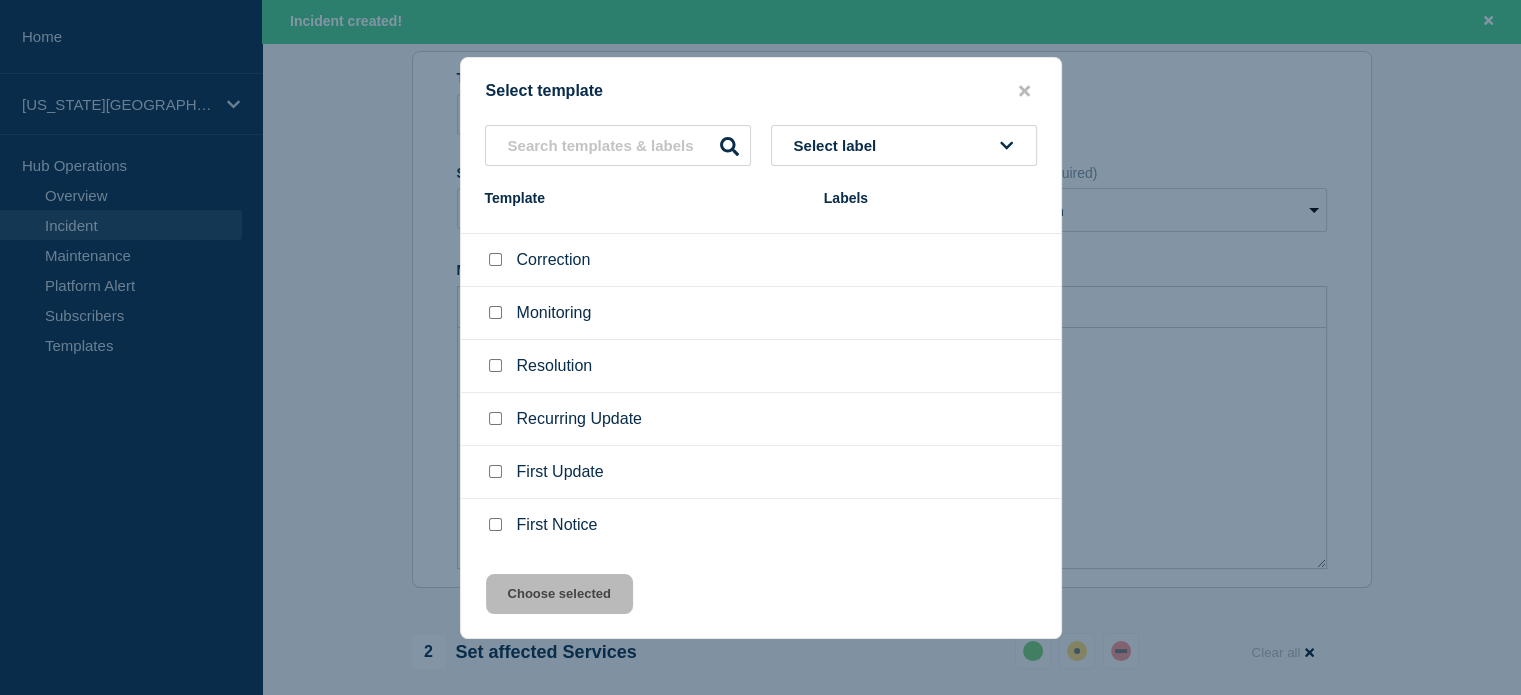 click at bounding box center [495, 471] 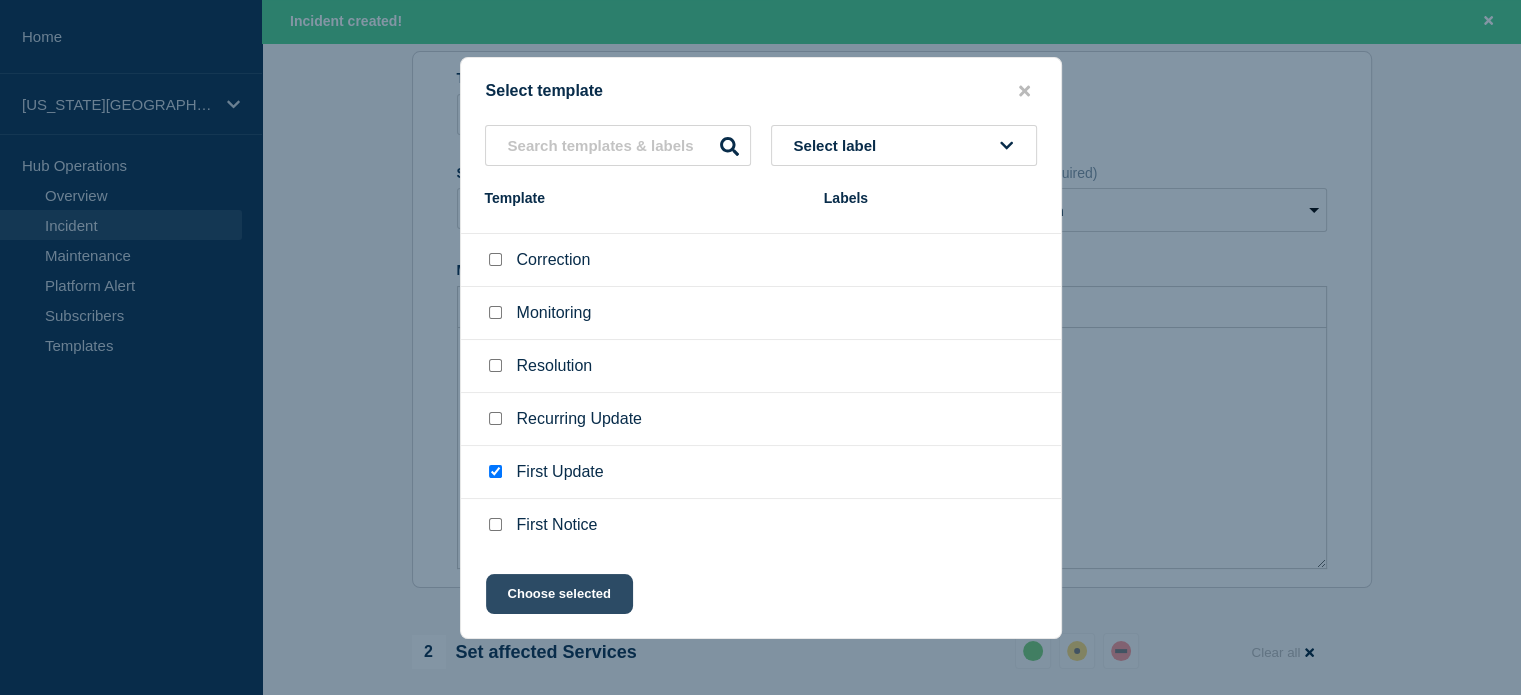 click on "Choose selected" 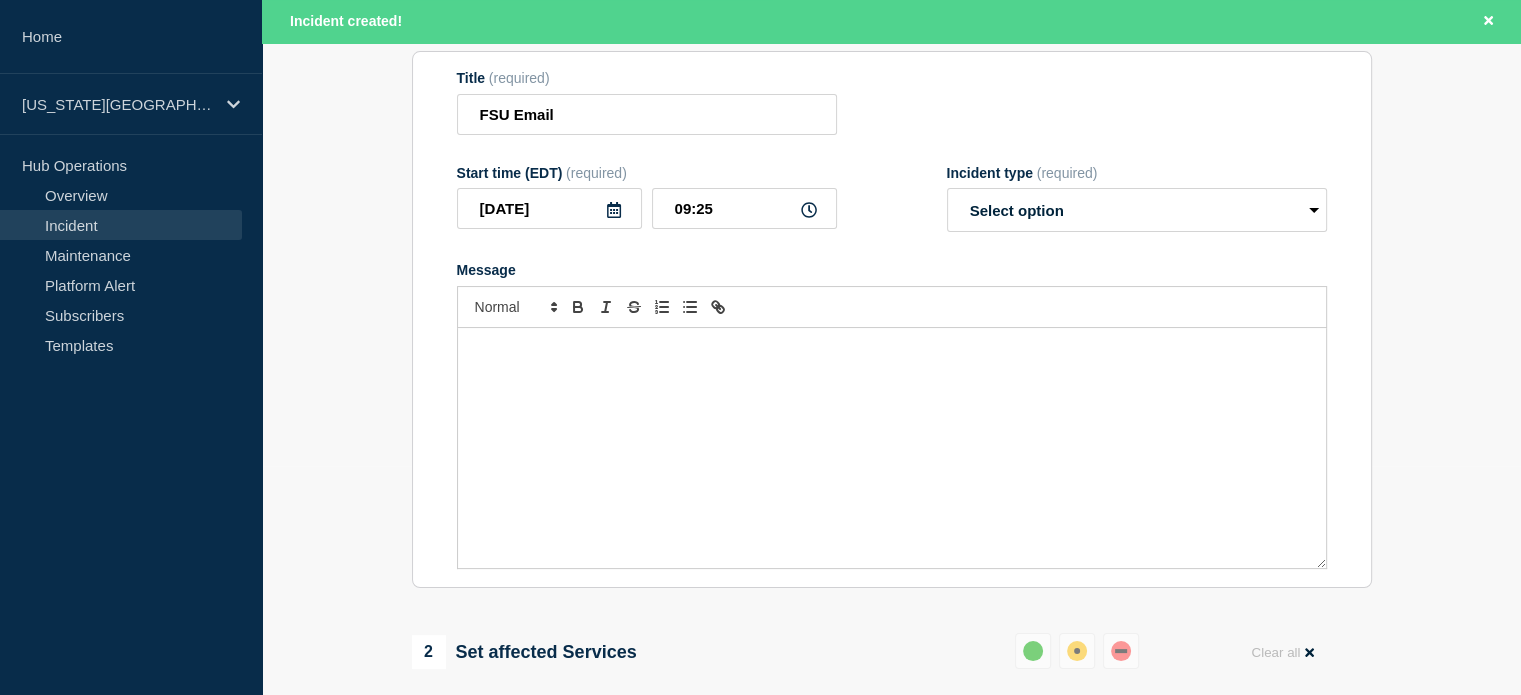 select on "identified" 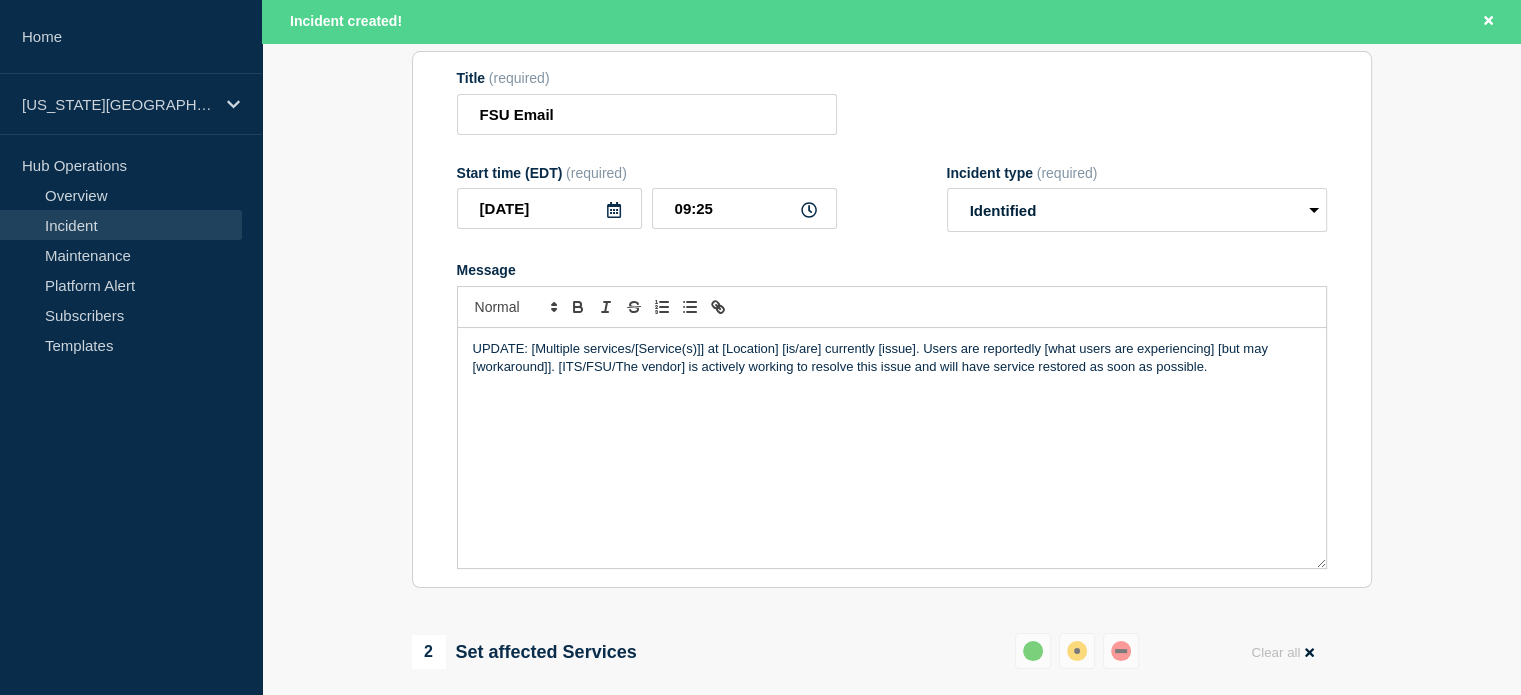 scroll, scrollTop: 154, scrollLeft: 0, axis: vertical 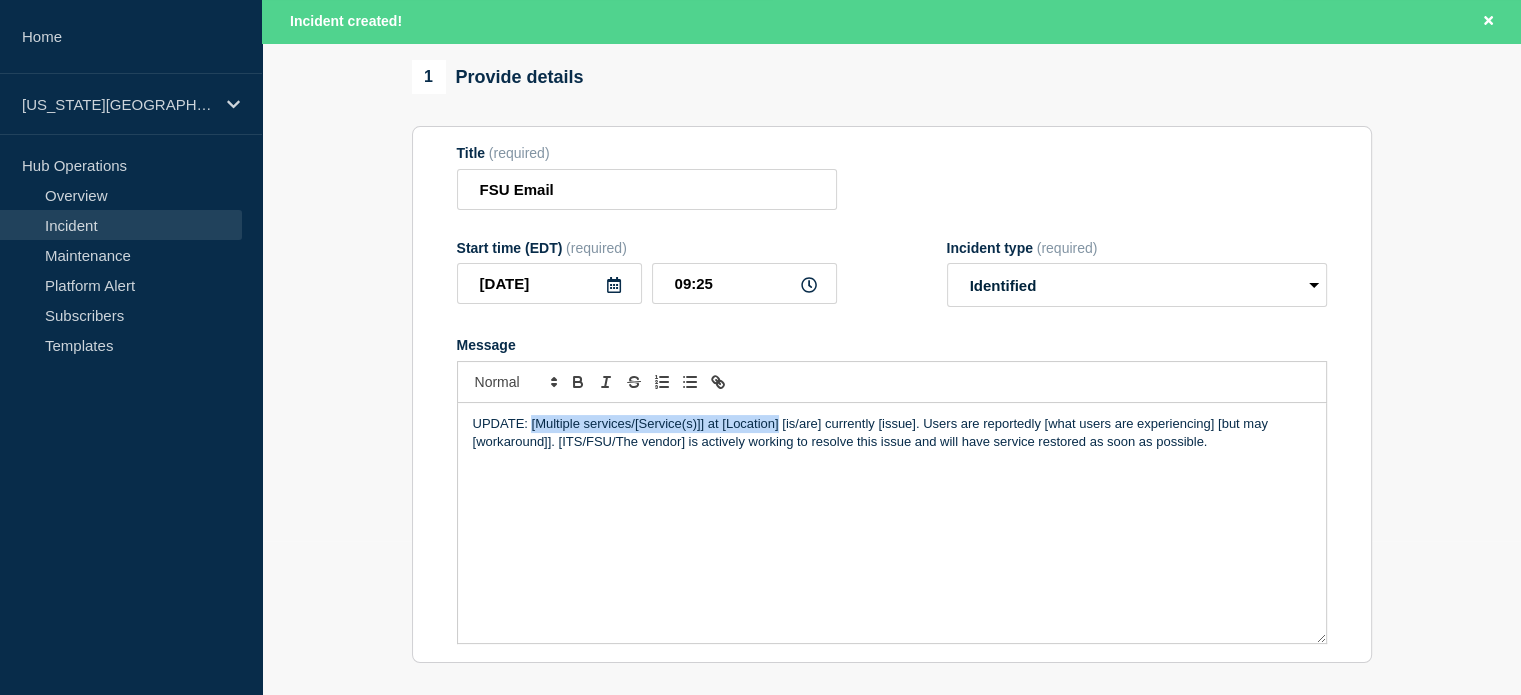 drag, startPoint x: 531, startPoint y: 429, endPoint x: 779, endPoint y: 422, distance: 248.09877 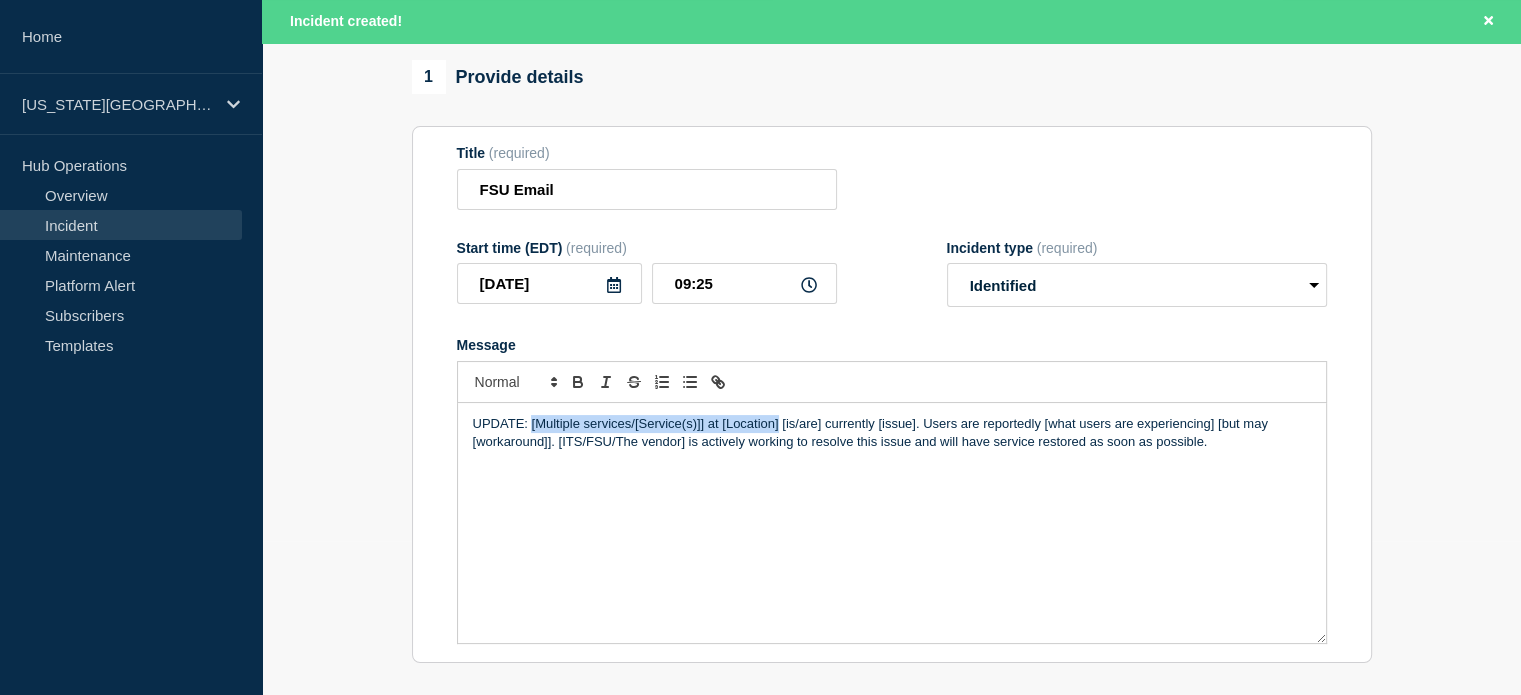 click on "UPDATE: [Multiple services/[Service(s)]] at [Location] [is/are] currently [issue]. Users are reportedly [what users are experiencing] [but may [workaround]]. [ITS/FSU/The vendor] is actively working to resolve this issue and will have service restored as soon as possible." at bounding box center (892, 433) 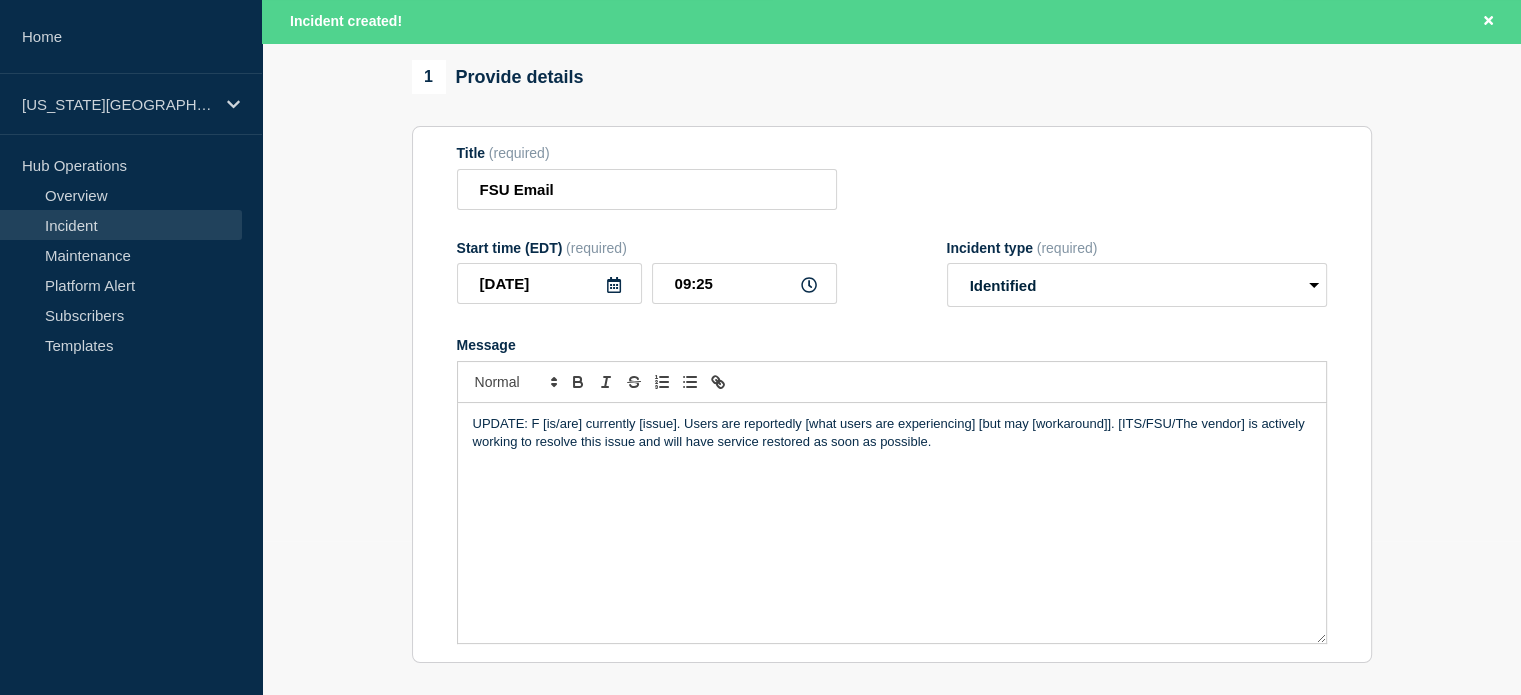 type 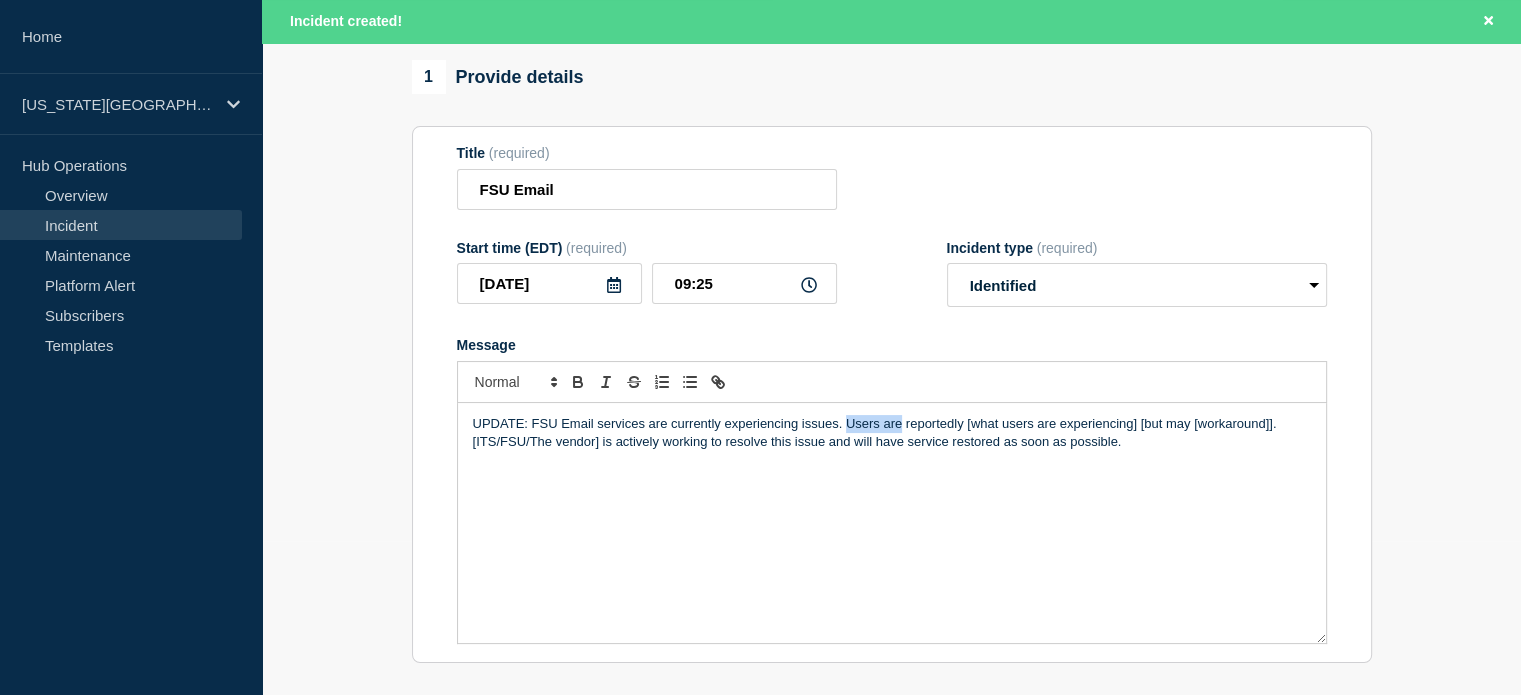 drag, startPoint x: 845, startPoint y: 425, endPoint x: 900, endPoint y: 429, distance: 55.145264 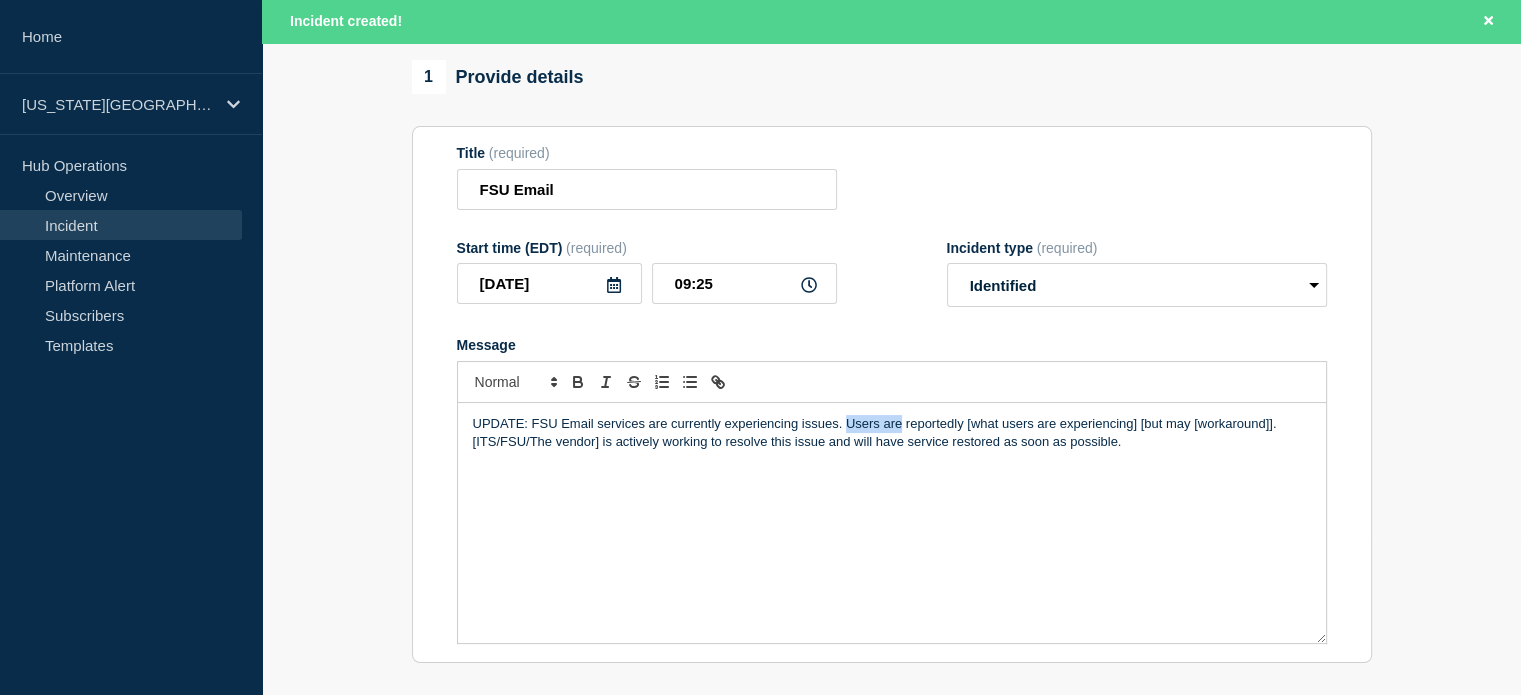 click on "UPDATE: FSU Email services are currently experiencing issues. Users are reportedly [what users are experiencing] [but may [workaround]]. [ITS/FSU/The vendor] is actively working to resolve this issue and will have service restored as soon as possible." at bounding box center [892, 433] 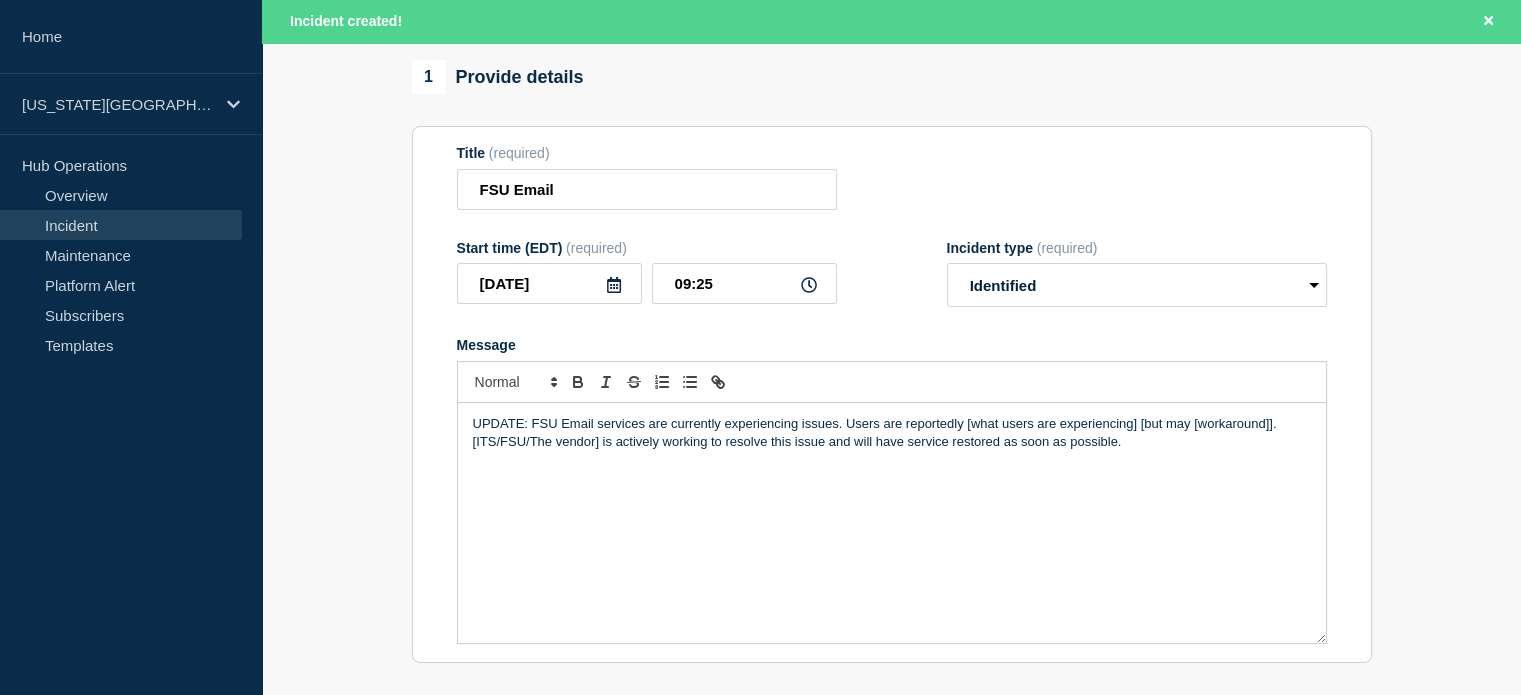 click on "UPDATE: FSU Email services are currently experiencing issues. Users are reportedly [what users are experiencing] [but may [workaround]]. [ITS/FSU/The vendor] is actively working to resolve this issue and will have service restored as soon as possible." at bounding box center (892, 433) 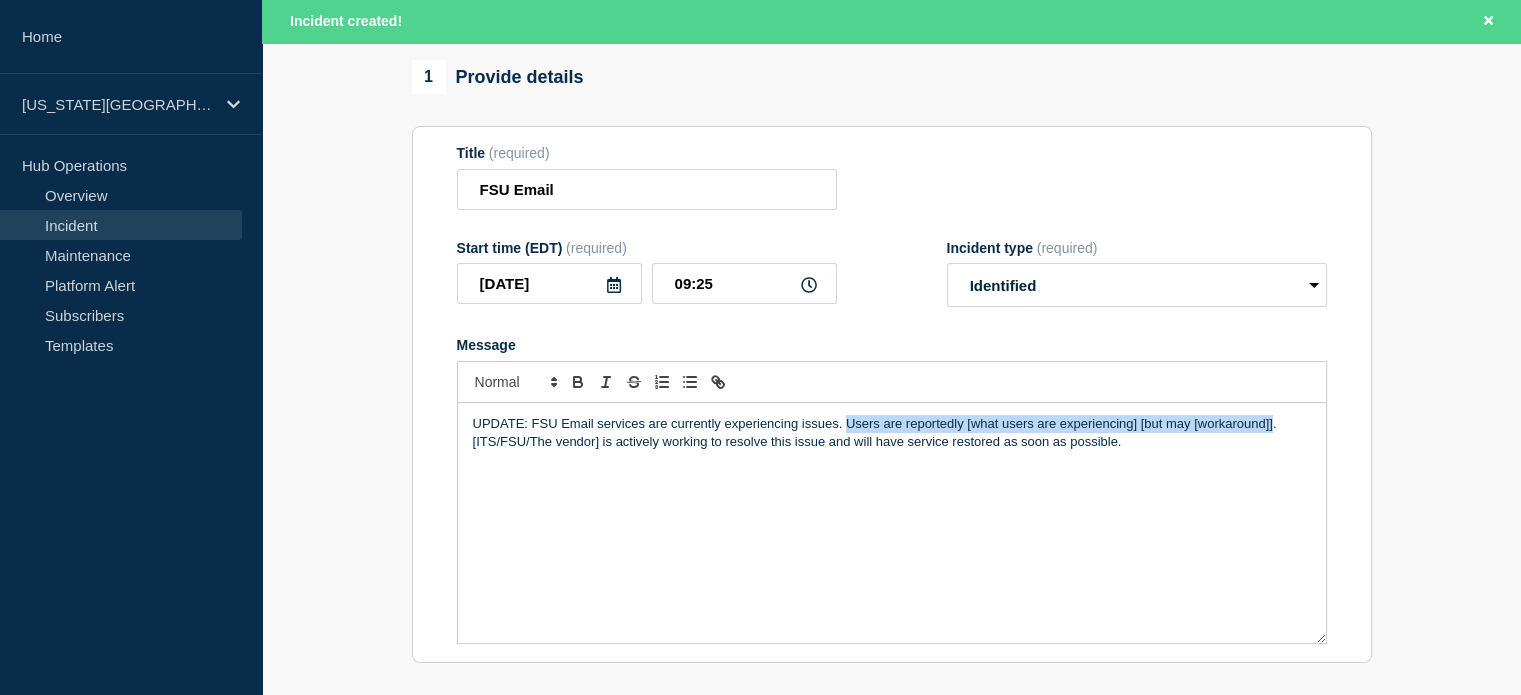 drag, startPoint x: 847, startPoint y: 430, endPoint x: 1264, endPoint y: 438, distance: 417.07672 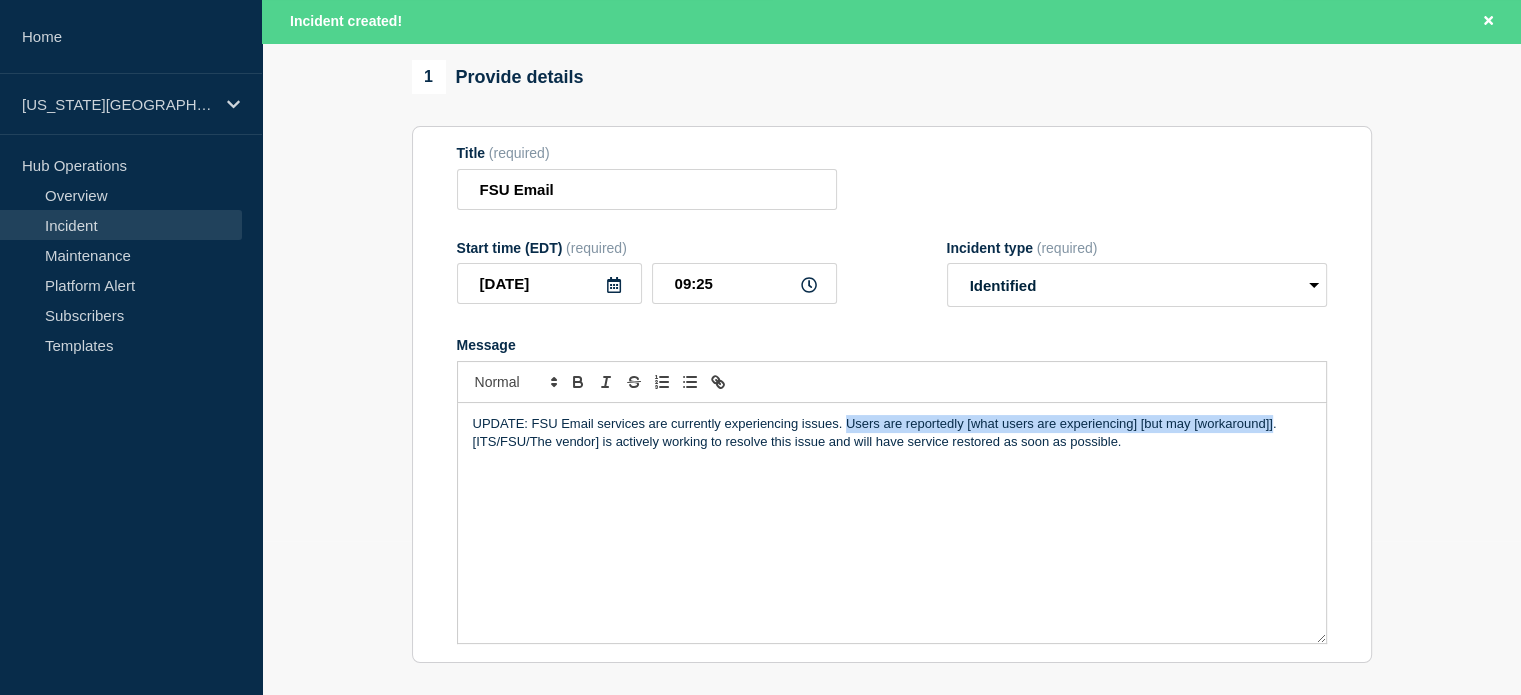 click on "UPDATE: FSU Email services are currently experiencing issues. Users are reportedly [what users are experiencing] [but may [workaround]]. [ITS/FSU/The vendor] is actively working to resolve this issue and will have service restored as soon as possible." at bounding box center (892, 433) 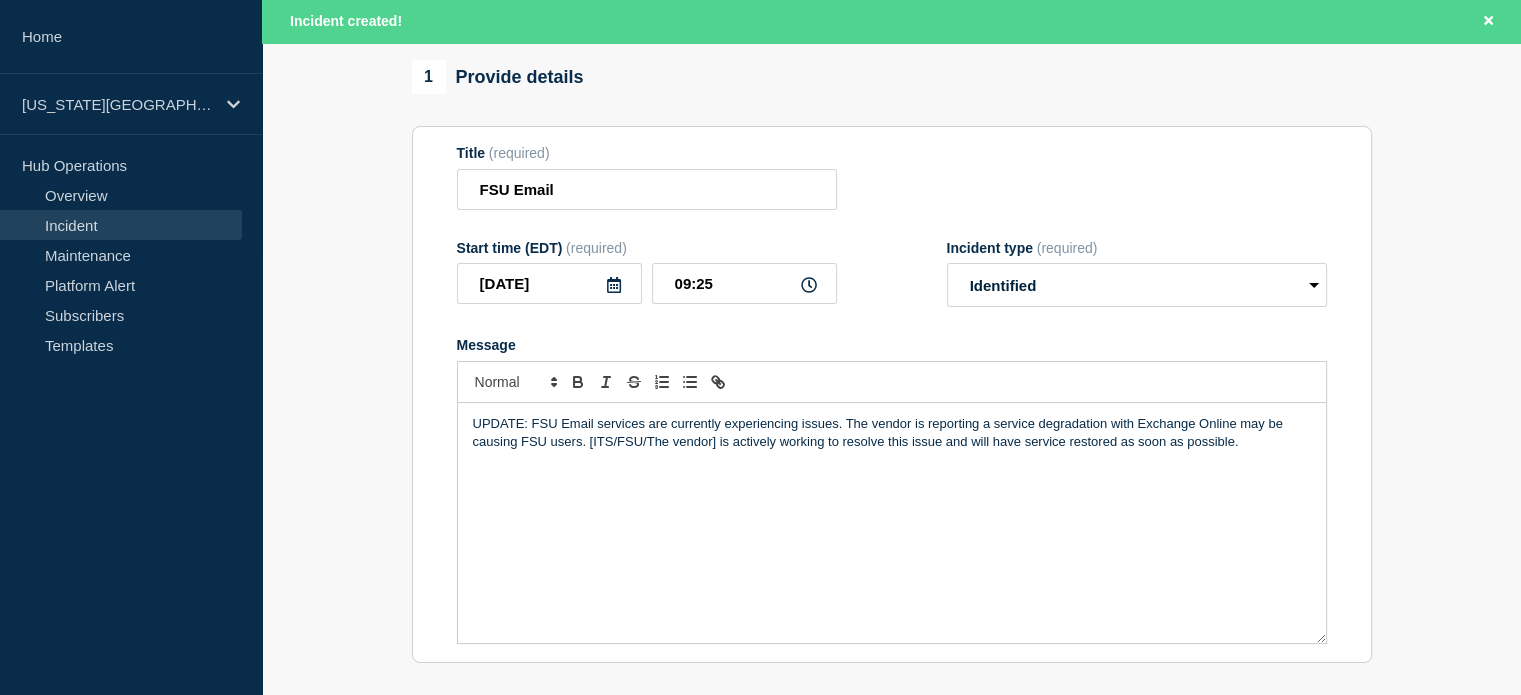 click on "UPDATE: FSU Email services are currently experiencing issues. The vendor is reporting a service degradation with Exchange Online may be causing FSU users. [ITS/FSU/The vendor] is actively working to resolve this issue and will have service restored as soon as possible." at bounding box center [892, 433] 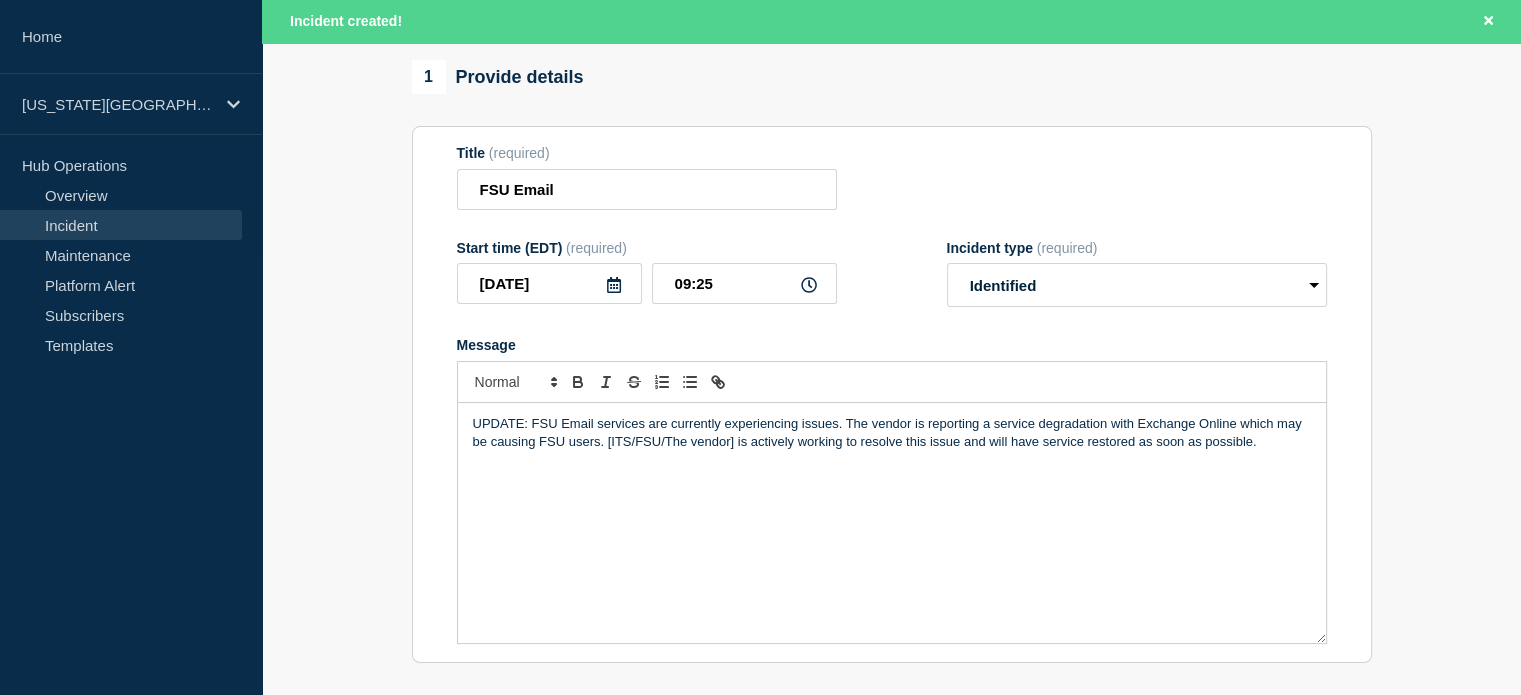 click on "UPDATE: FSU Email services are currently experiencing issues. The vendor is reporting a service degradation with Exchange Online which may be causing FSU users. [ITS/FSU/The vendor] is actively working to resolve this issue and will have service restored as soon as possible." at bounding box center (892, 433) 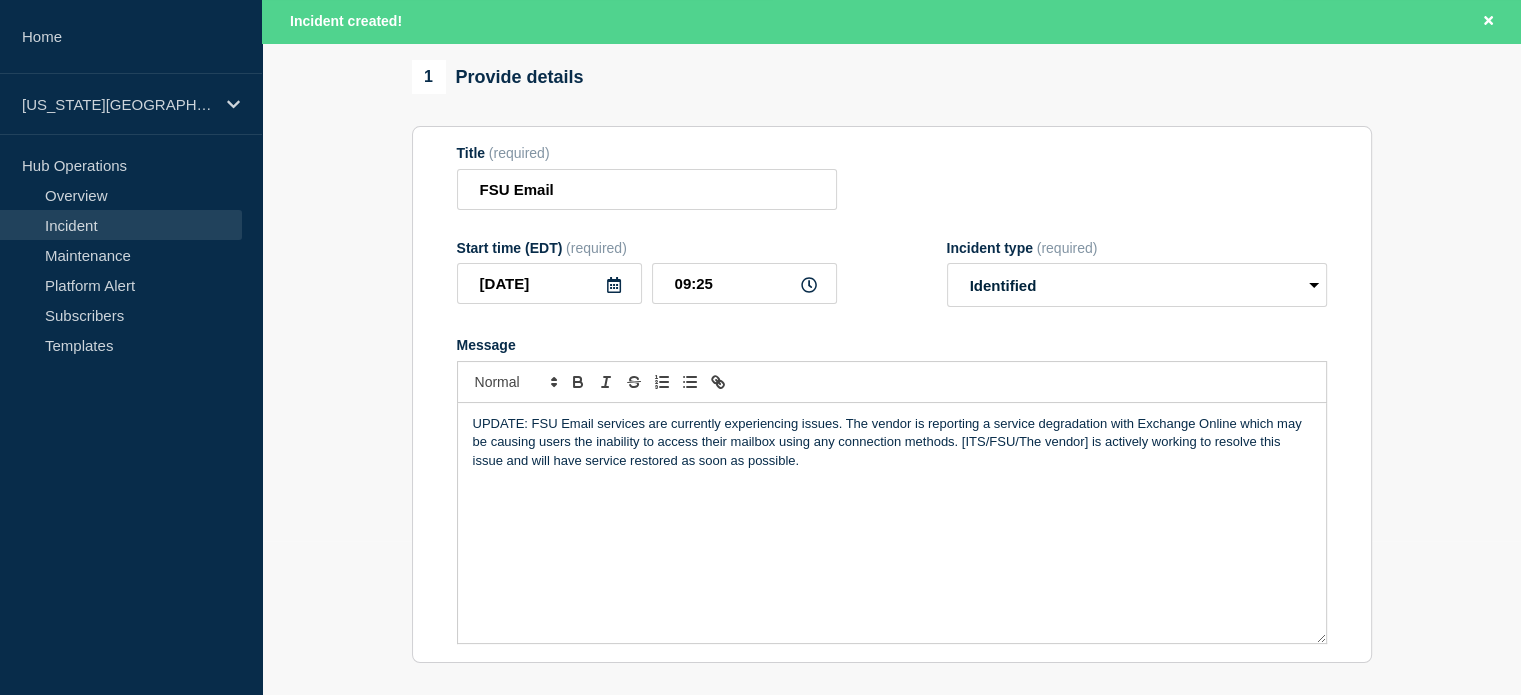 click on "UPDATE: FSU Email services are currently experiencing issues. The vendor is reporting a service degradation with Exchange Online which may be causing users the inability to access their mailbox using any connection methods. [ITS/FSU/The vendor] is actively working to resolve this issue and will have service restored as soon as possible." at bounding box center (892, 442) 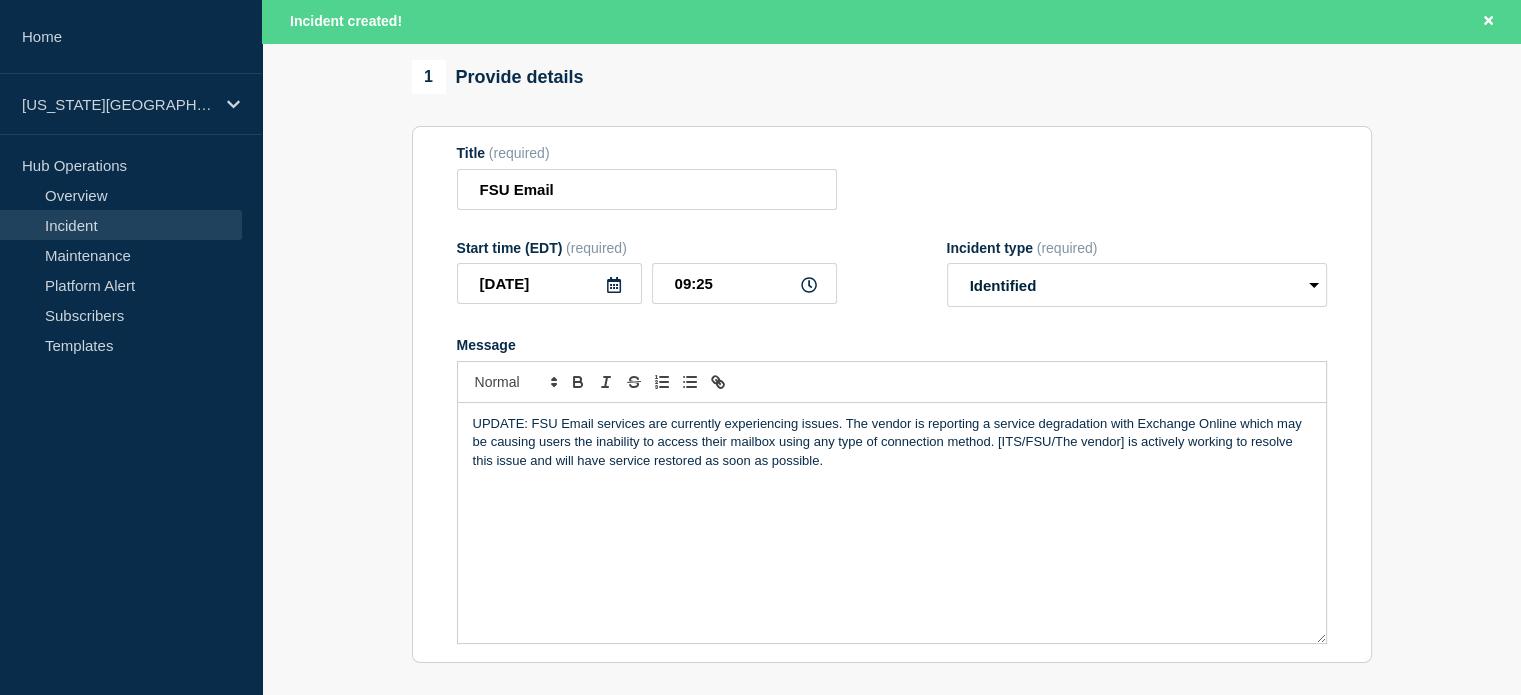 click on "UPDATE: FSU Email services are currently experiencing issues. The vendor is reporting a service degradation with Exchange Online which may be causing users the inability to access their mailbox using any type of connection method. [ITS/FSU/The vendor] is actively working to resolve this issue and will have service restored as soon as possible." at bounding box center (892, 442) 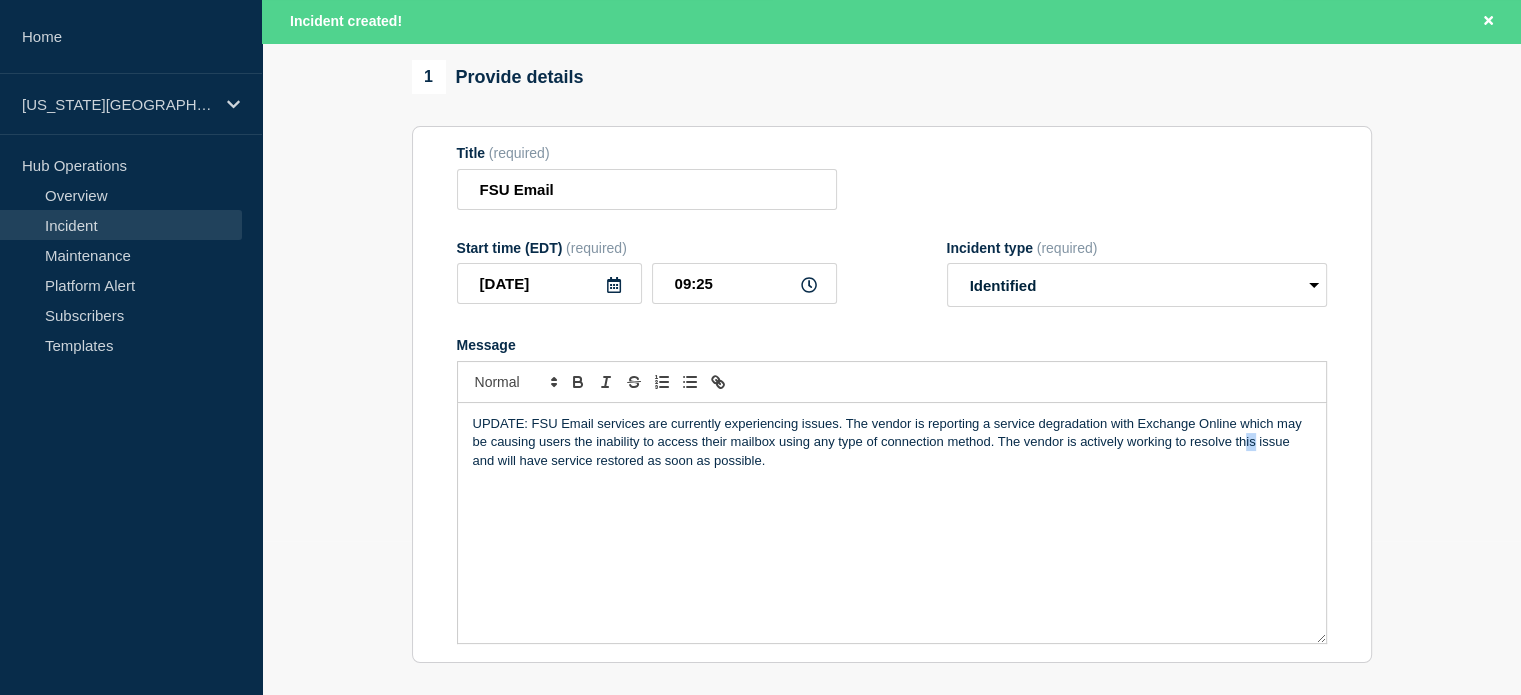 click on "UPDATE: FSU Email services are currently experiencing issues. The vendor is reporting a service degradation with Exchange Online which may be causing users the inability to access their mailbox using any type of connection method. The vendor is actively working to resolve this issue and will have service restored as soon as possible." at bounding box center (892, 442) 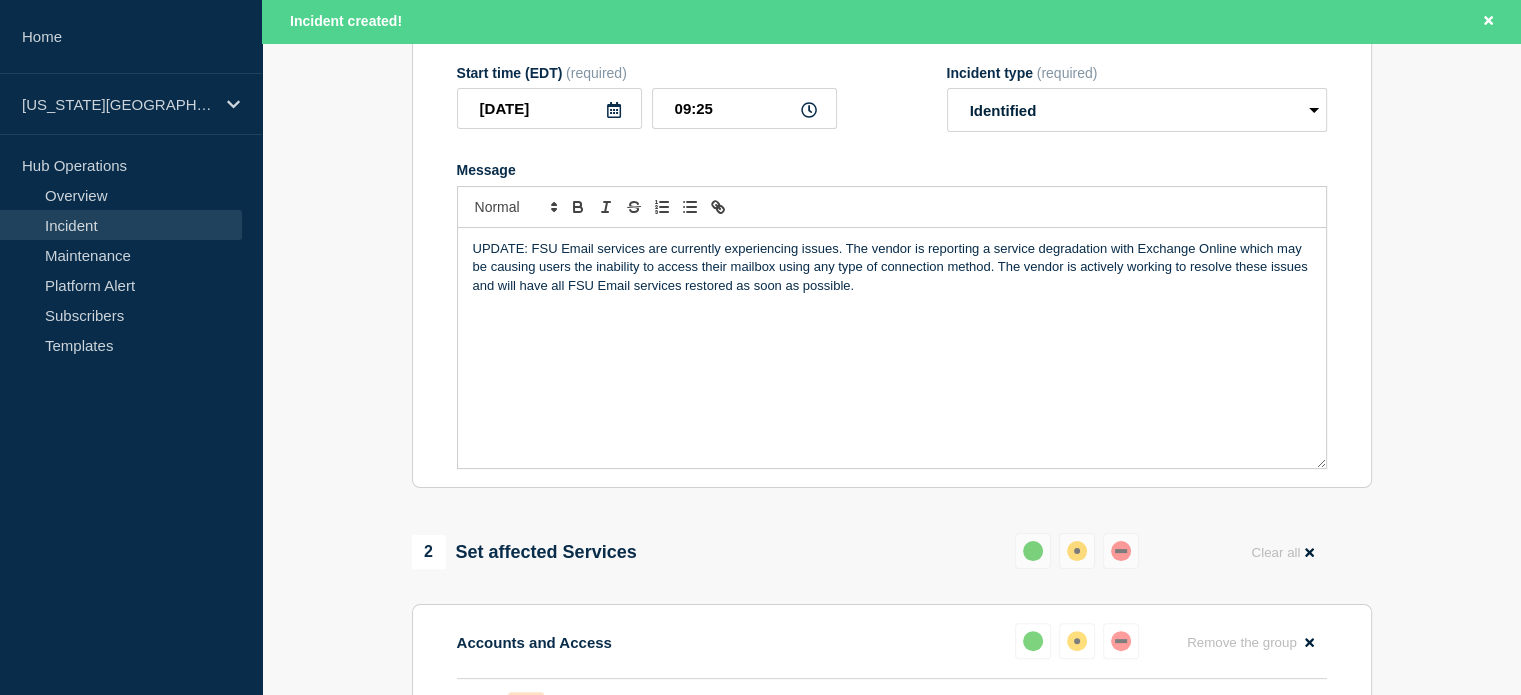scroll, scrollTop: 229, scrollLeft: 0, axis: vertical 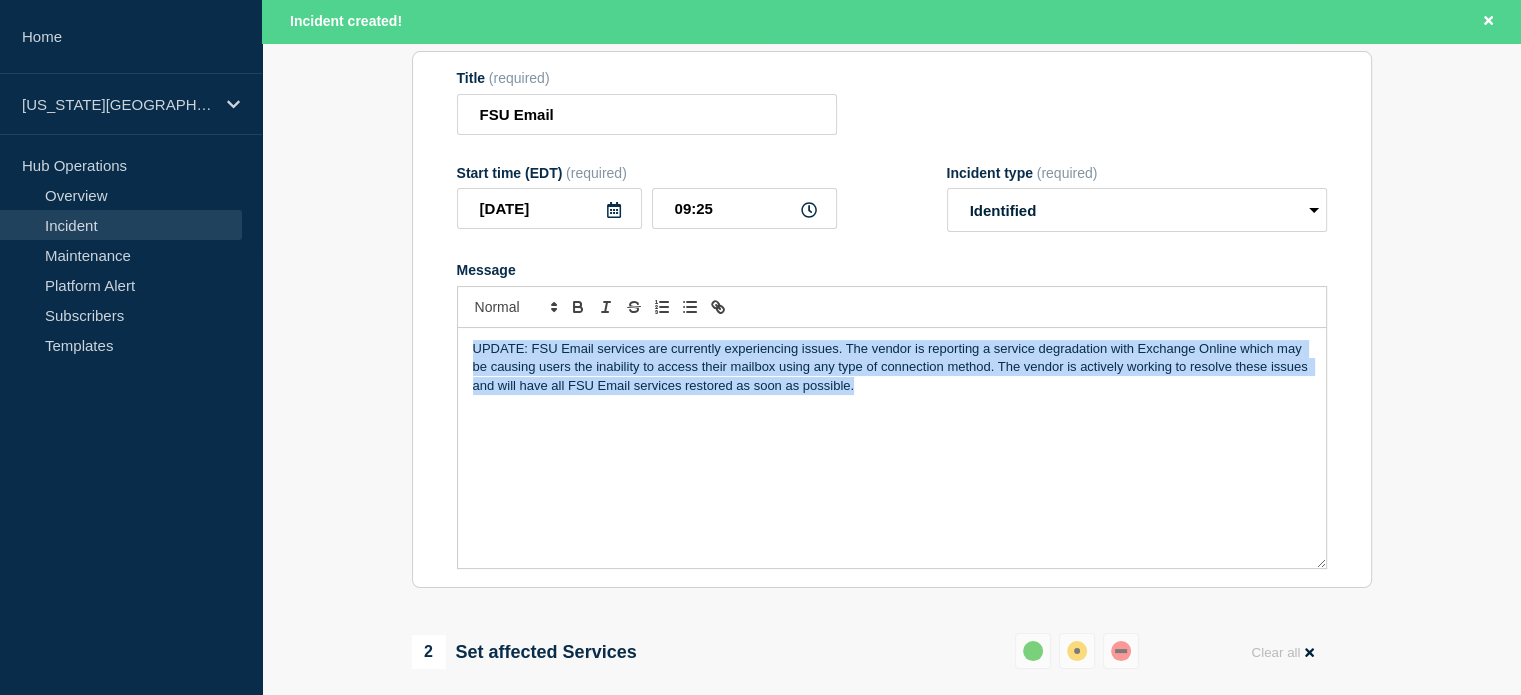 drag, startPoint x: 874, startPoint y: 395, endPoint x: 456, endPoint y: 343, distance: 421.22205 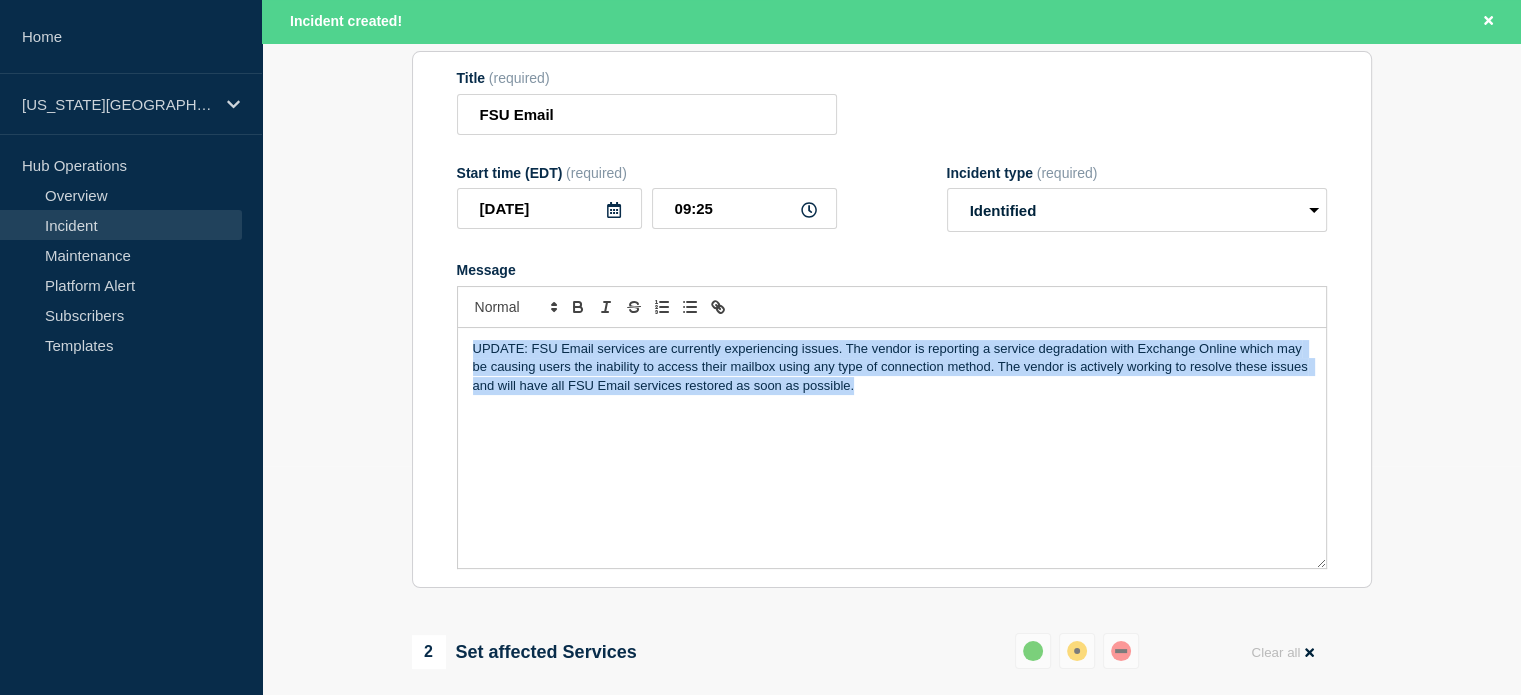 click on "UPDATE: FSU Email services are currently experiencing issues. The vendor is reporting a service degradation with Exchange Online which may be causing users the inability to access their mailbox using any type of connection method. The vendor is actively working to resolve these issues and will have all FSU Email services restored as soon as possible." 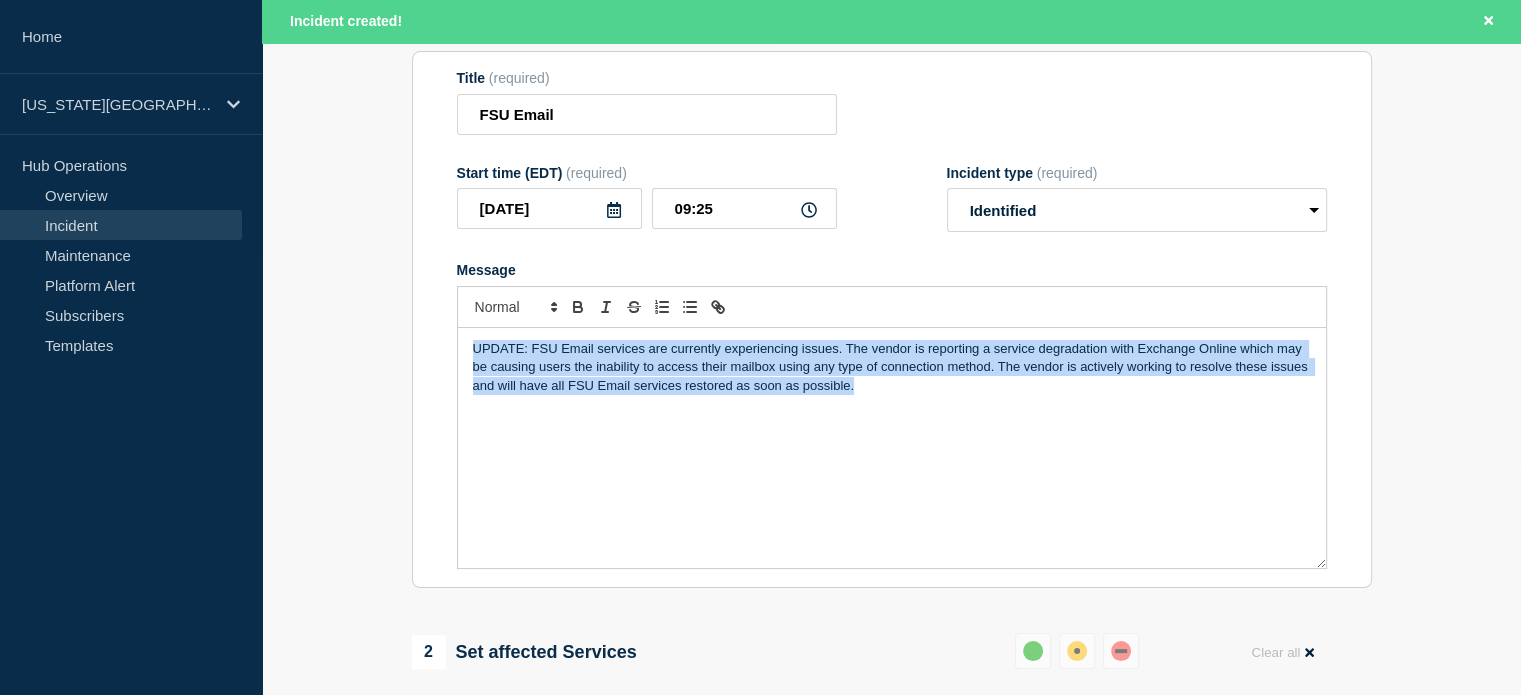 copy on "UPDATE: FSU Email services are currently experiencing issues. The vendor is reporting a service degradation with Exchange Online which may be causing users the inability to access their mailbox using any type of connection method. The vendor is actively working to resolve these issues and will have all FSU Email services restored as soon as possible." 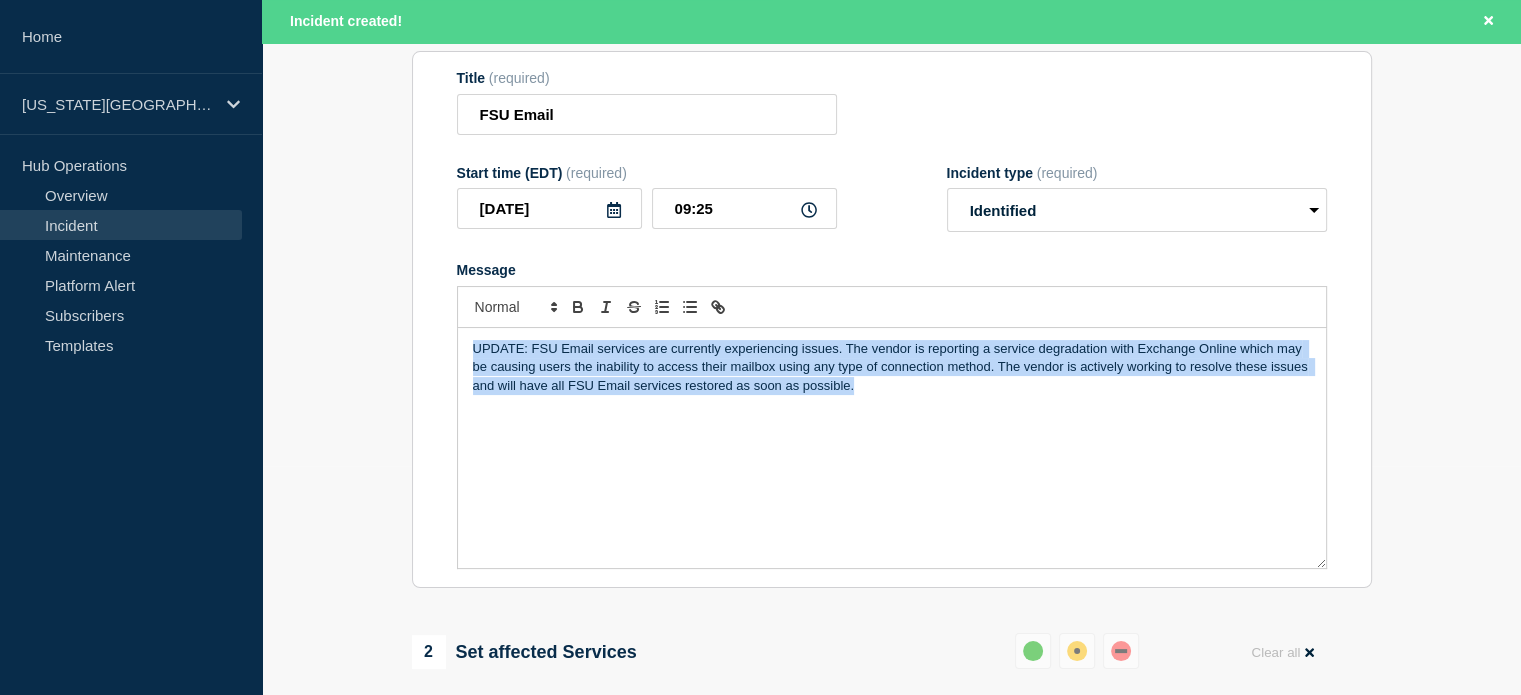 click on "UPDATE: FSU Email services are currently experiencing issues. The vendor is reporting a service degradation with Exchange Online which may be causing users the inability to access their mailbox using any type of connection method. The vendor is actively working to resolve these issues and will have all FSU Email services restored as soon as possible." at bounding box center [892, 367] 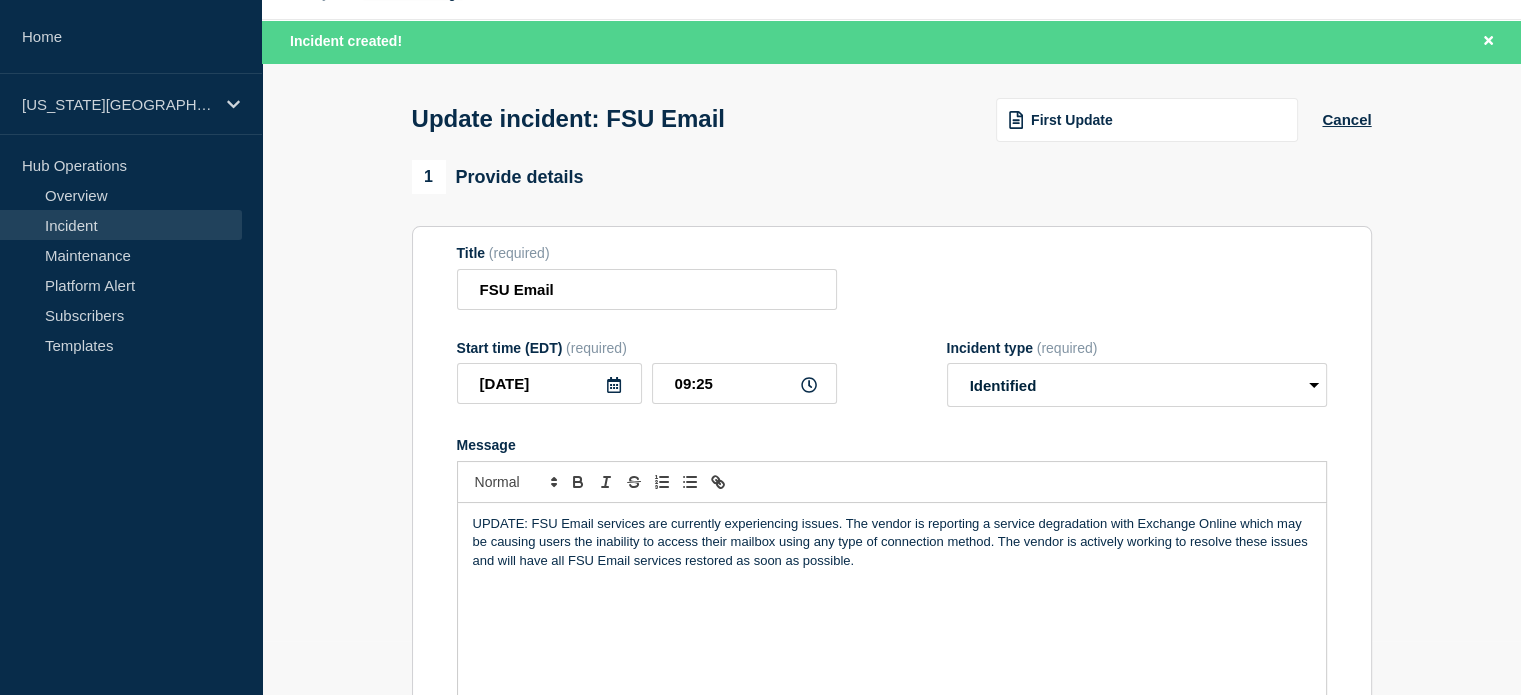 scroll, scrollTop: 304, scrollLeft: 0, axis: vertical 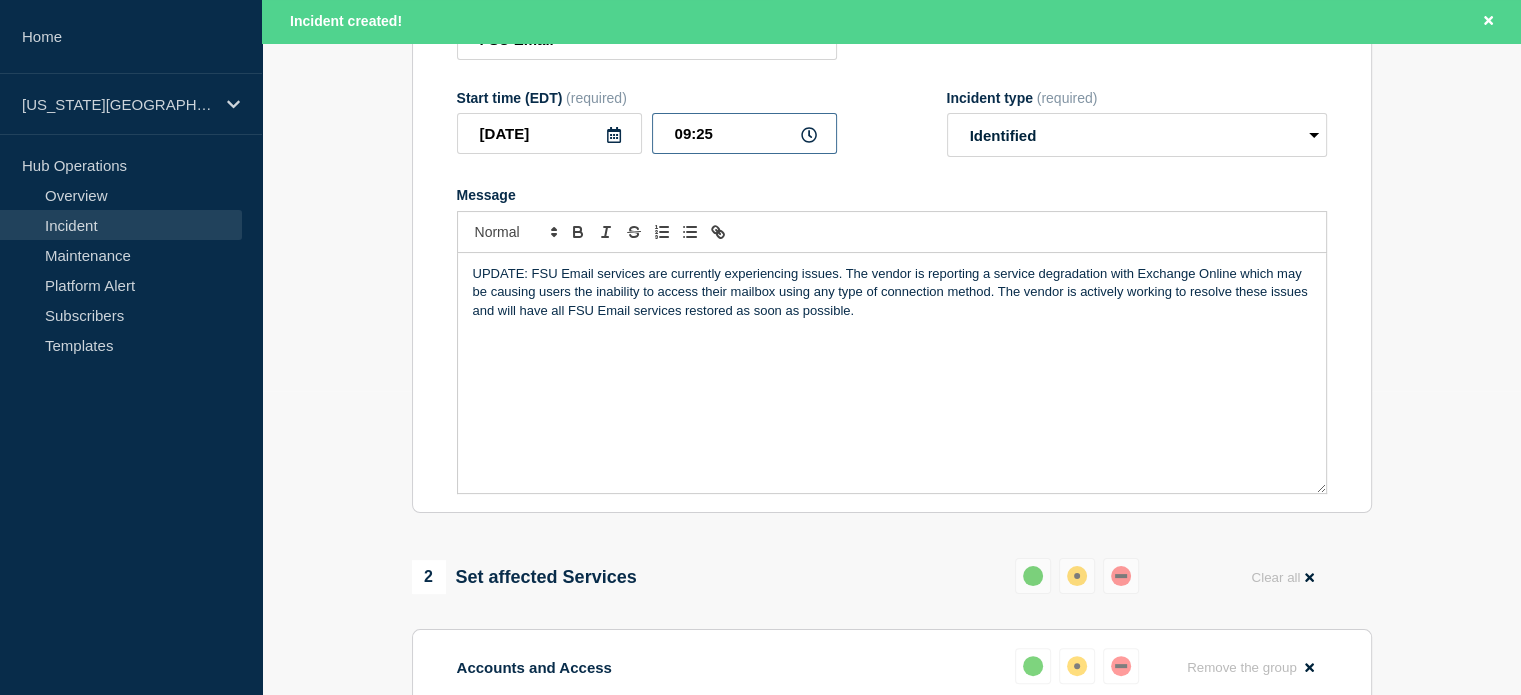 drag, startPoint x: 724, startPoint y: 134, endPoint x: 697, endPoint y: 168, distance: 43.416588 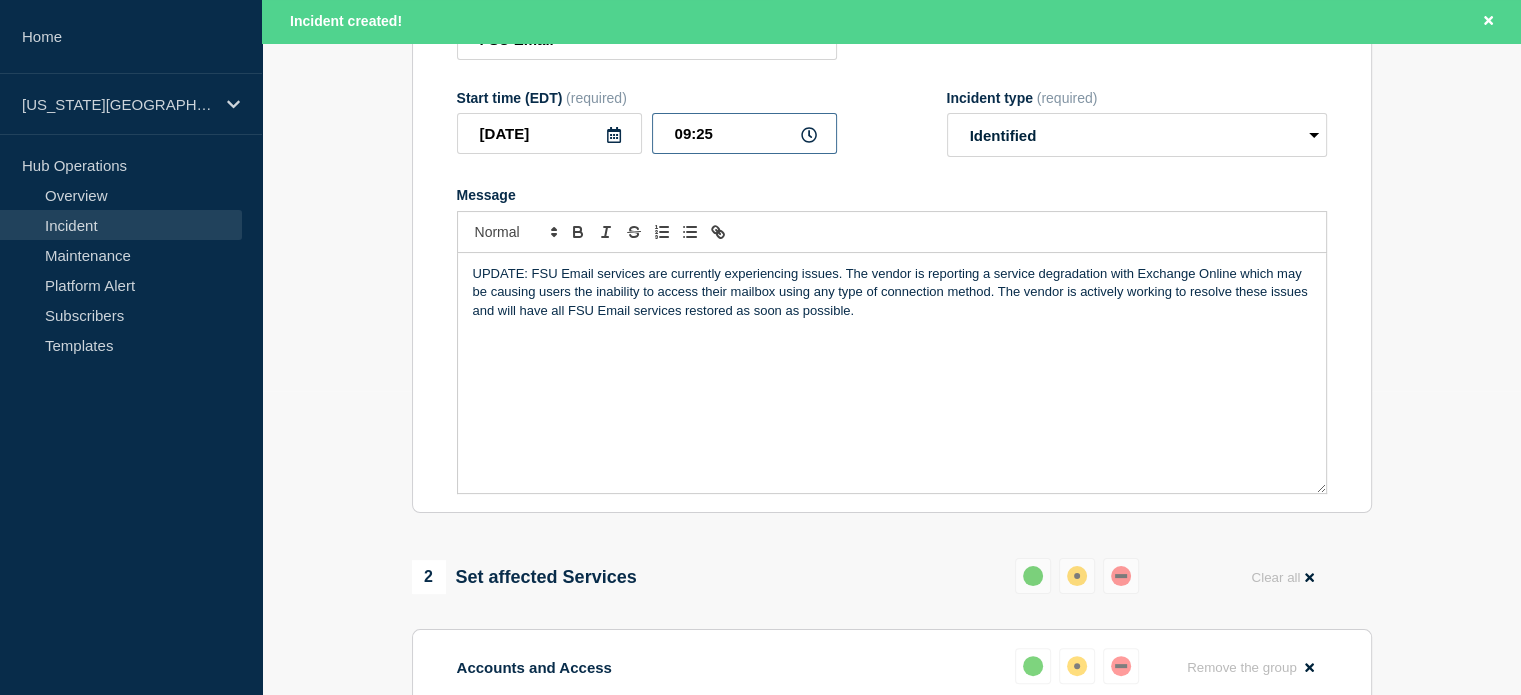 click on "Title  (required) FSU Email Start time (EDT)  (required) 2025-07-10 09:25 Incident type  (required) Select option Investigating Identified Monitoring Resolved Message  UPDATE: FSU Email services are currently experiencing issues. The vendor is reporting a service degradation with Exchange Online which may be causing users the inability to access their mailbox using any type of connection method. The vendor is actively working to resolve these issues and will have all FSU Email services restored as soon as possible." 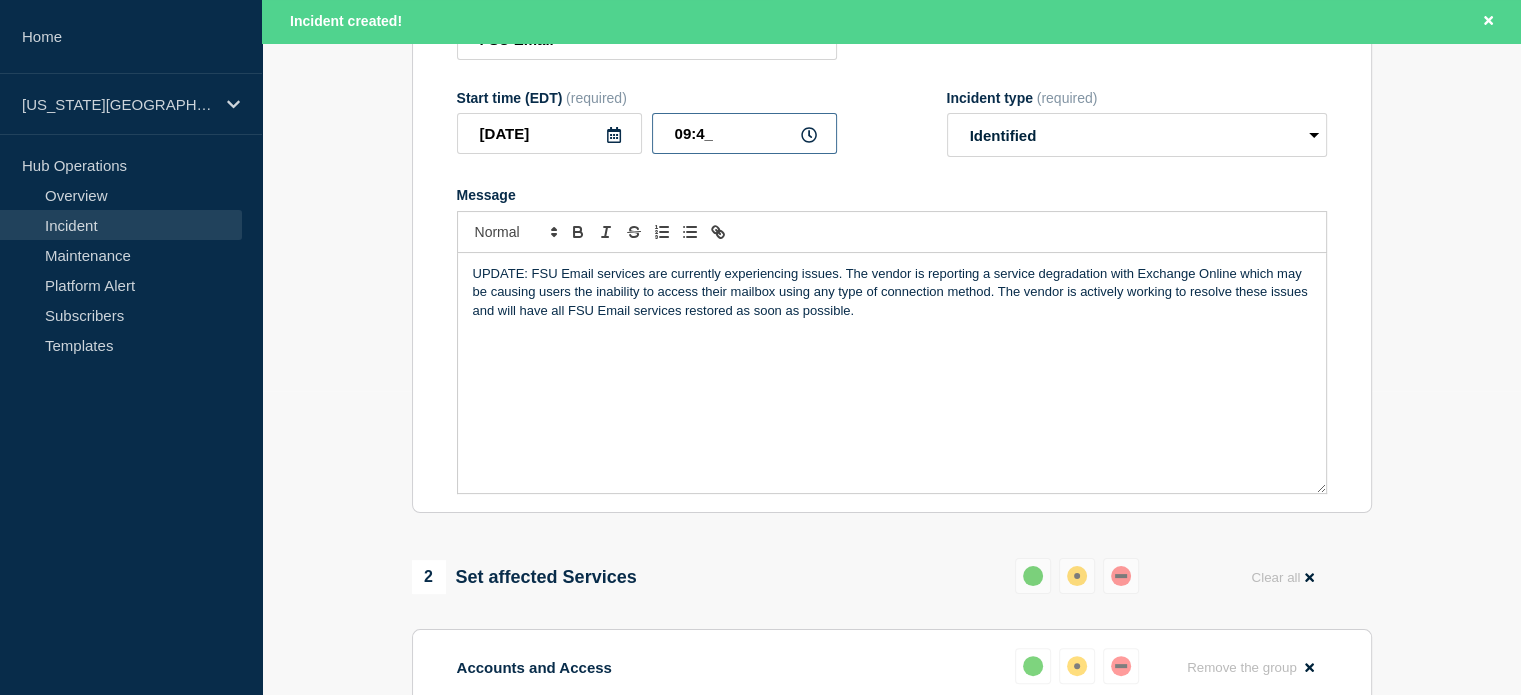 type on "09:40" 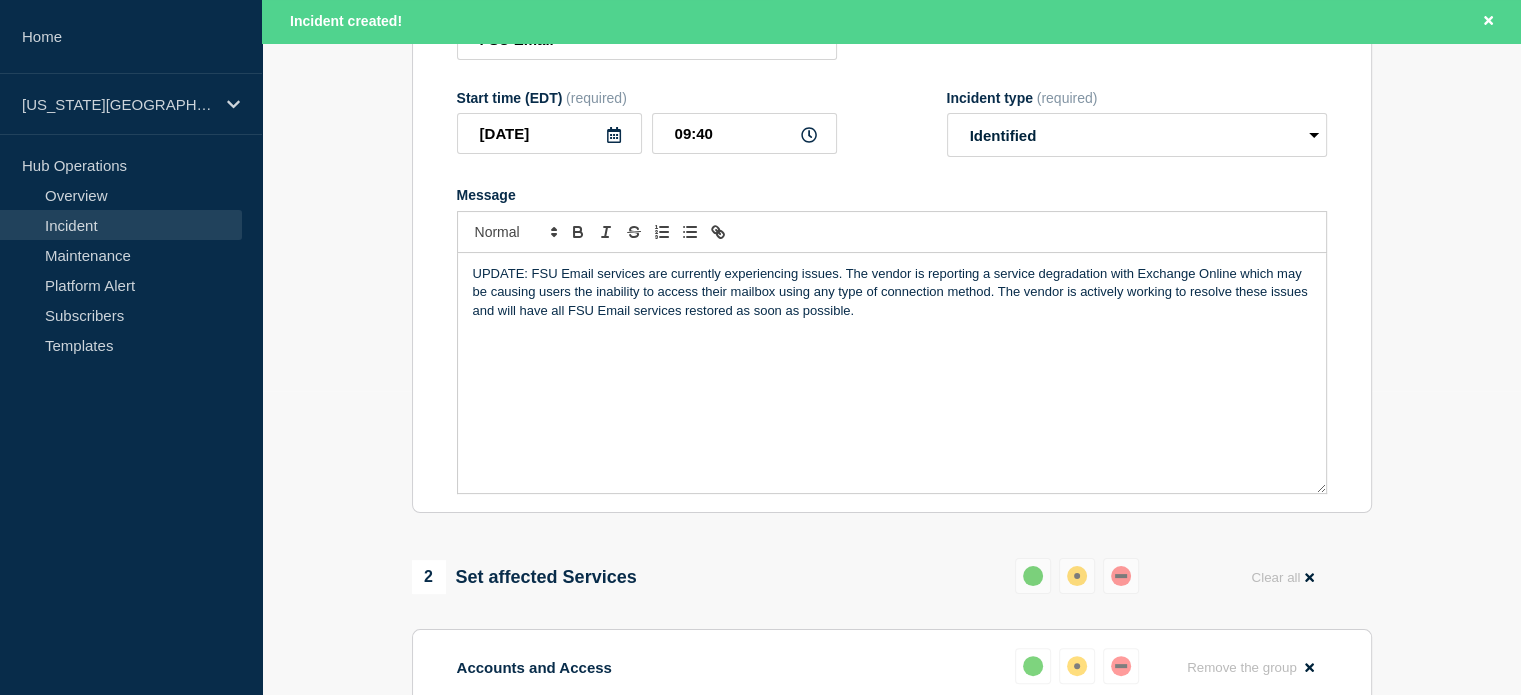 click on "UPDATE: FSU Email services are currently experiencing issues. The vendor is reporting a service degradation with Exchange Online which may be causing users the inability to access their mailbox using any type of connection method. The vendor is actively working to resolve these issues and will have all FSU Email services restored as soon as possible." at bounding box center (892, 292) 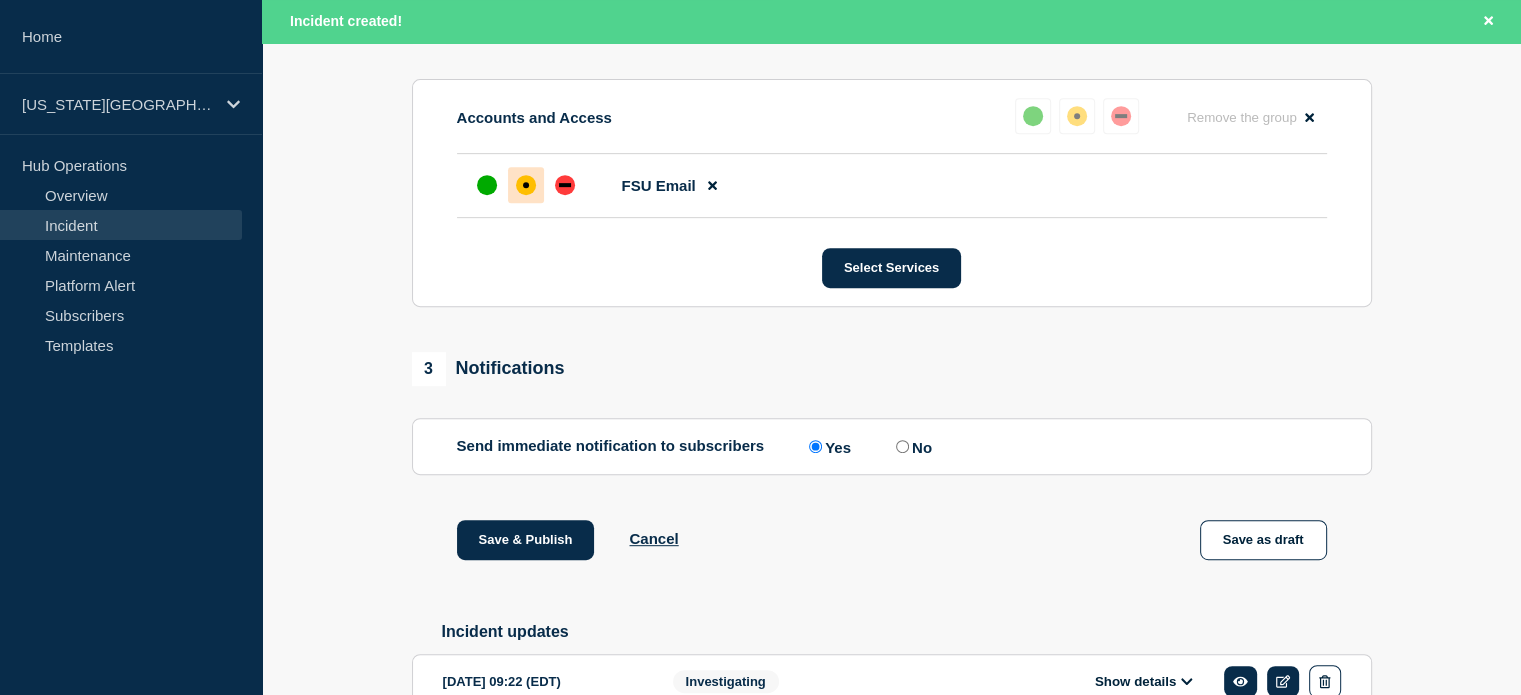scroll, scrollTop: 974, scrollLeft: 0, axis: vertical 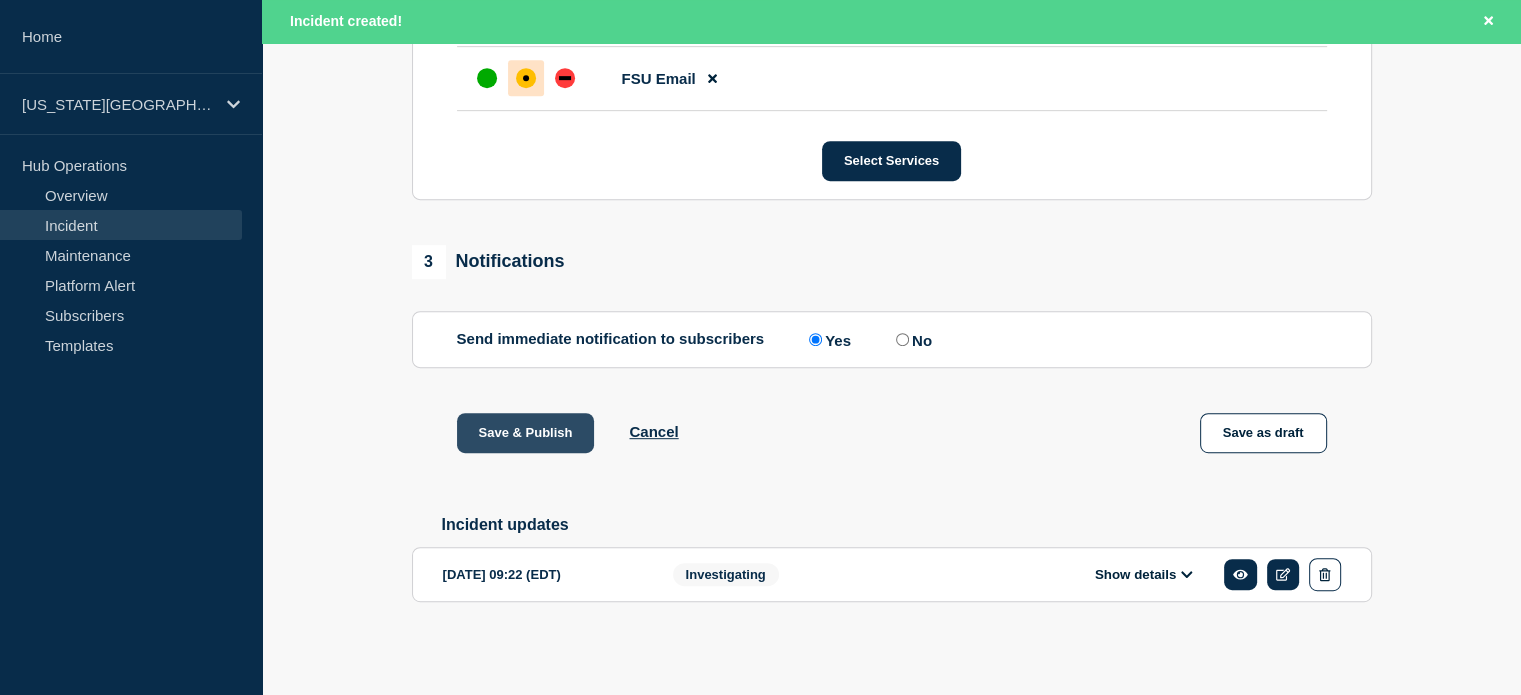 click on "Save & Publish" at bounding box center [526, 433] 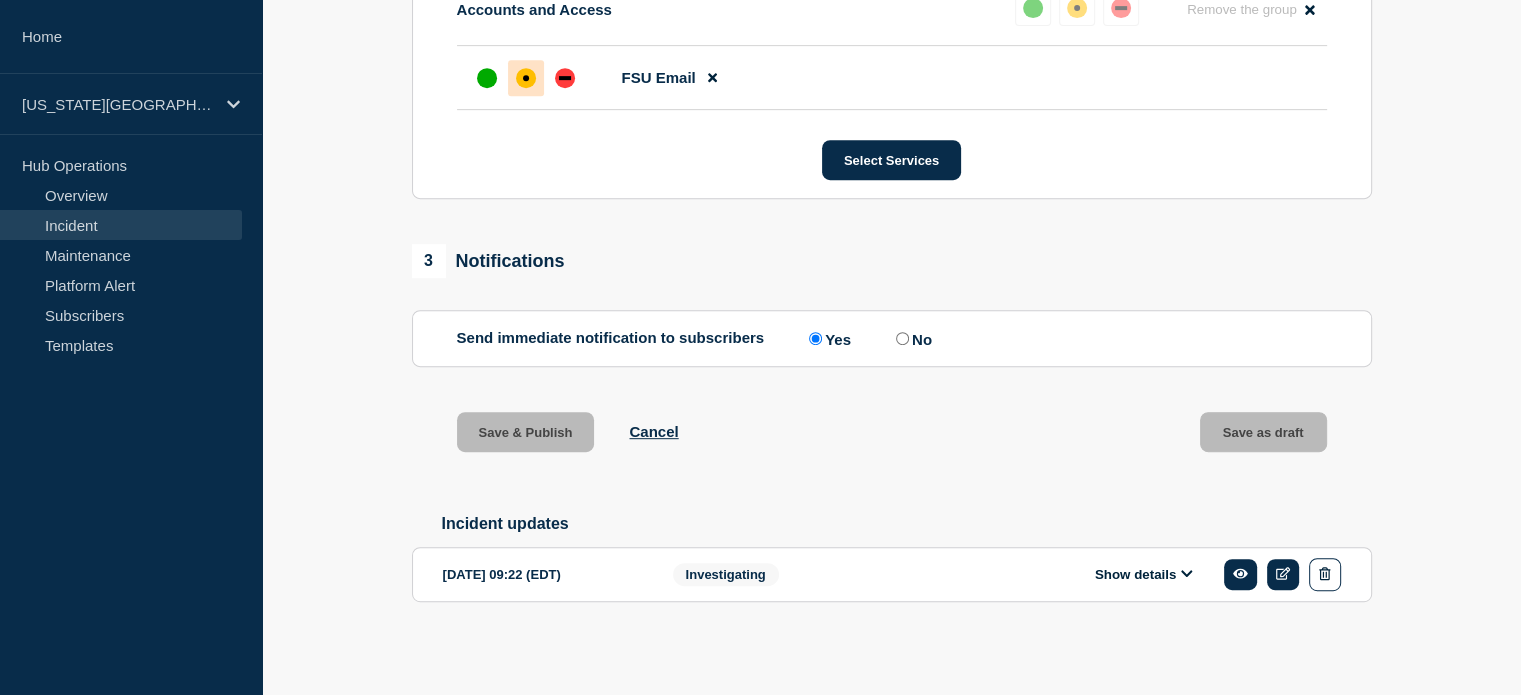 scroll, scrollTop: 932, scrollLeft: 0, axis: vertical 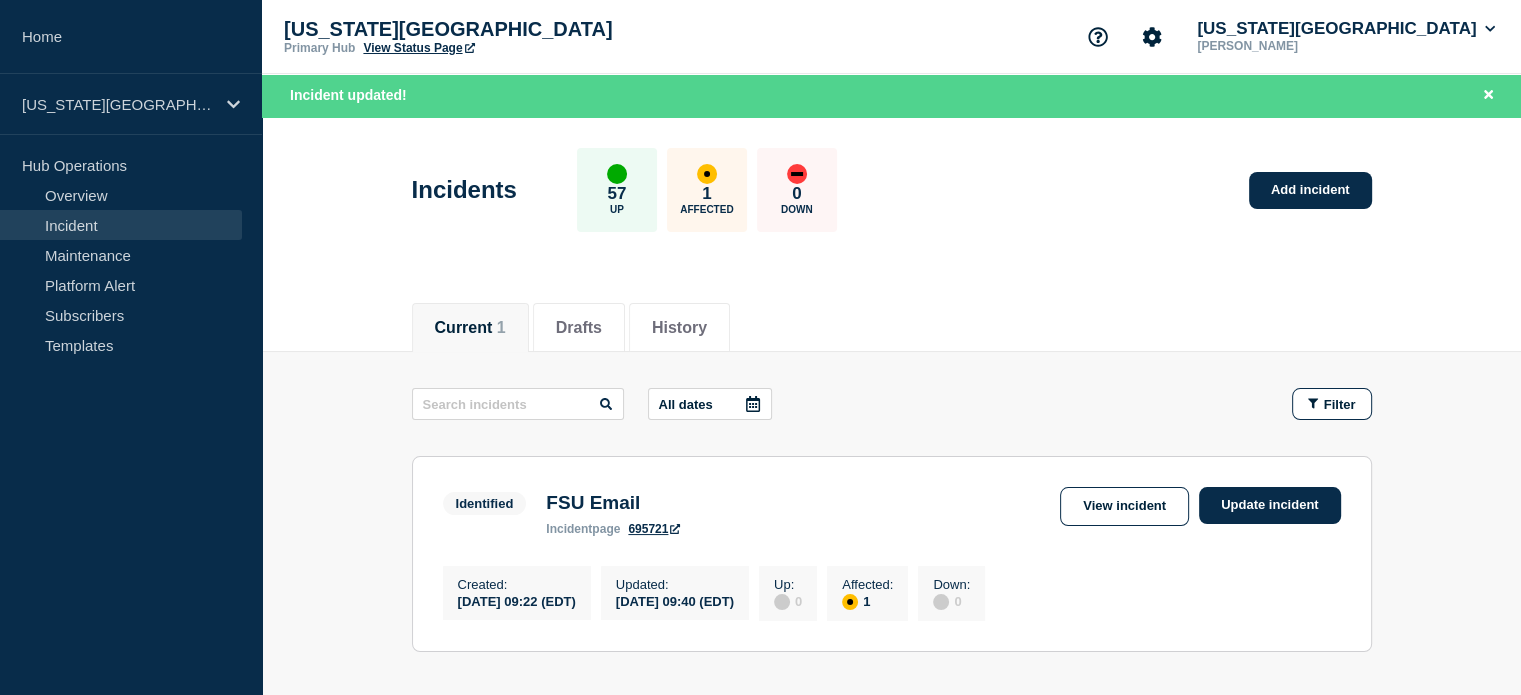 click on "View Status Page" at bounding box center (418, 48) 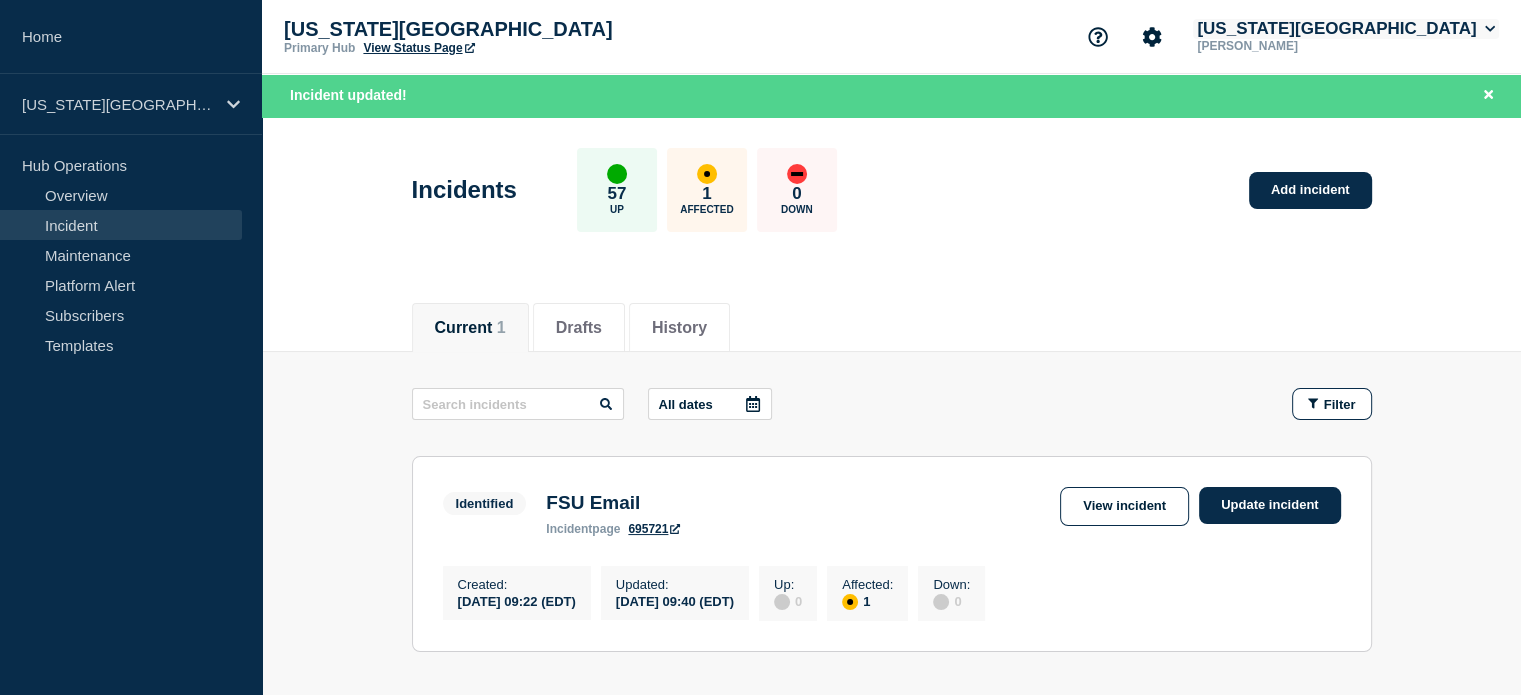 click on "Florida State University" 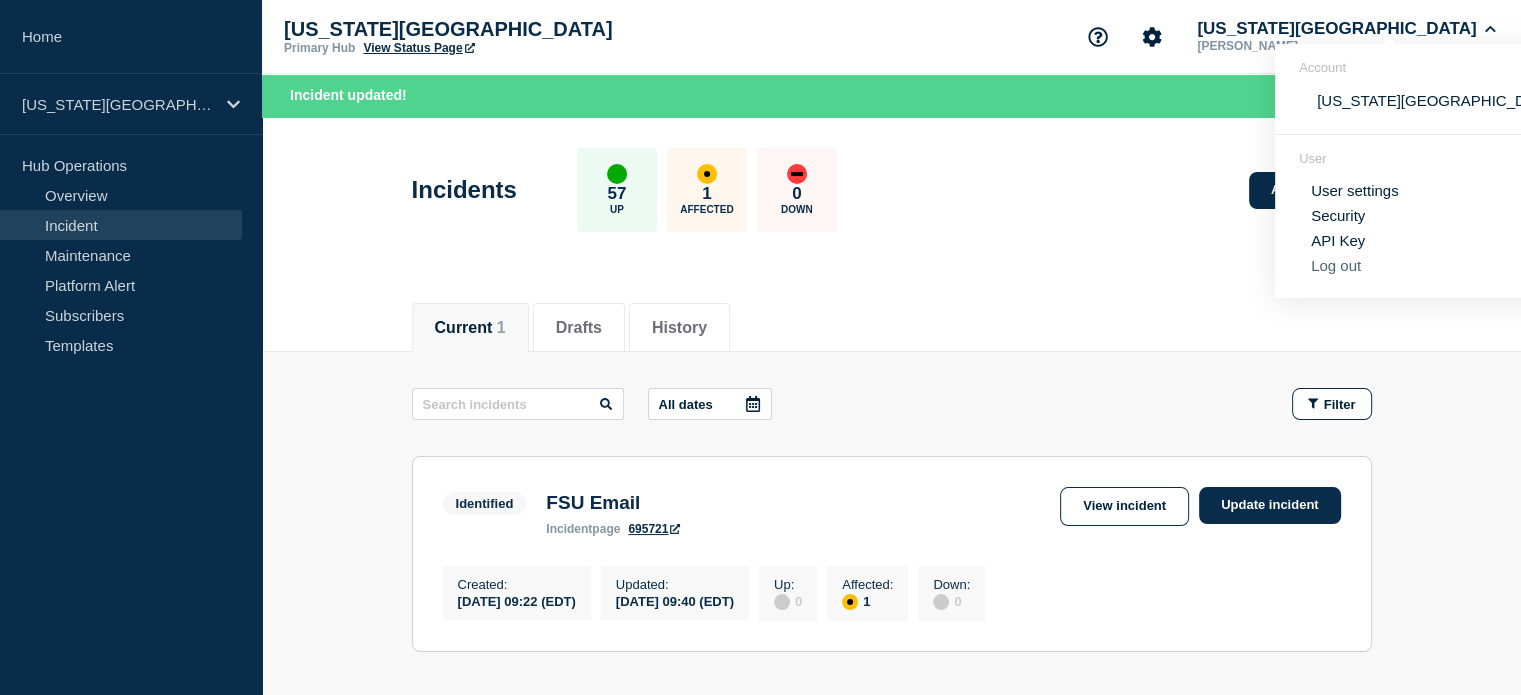 click on "Log out" at bounding box center (1336, 265) 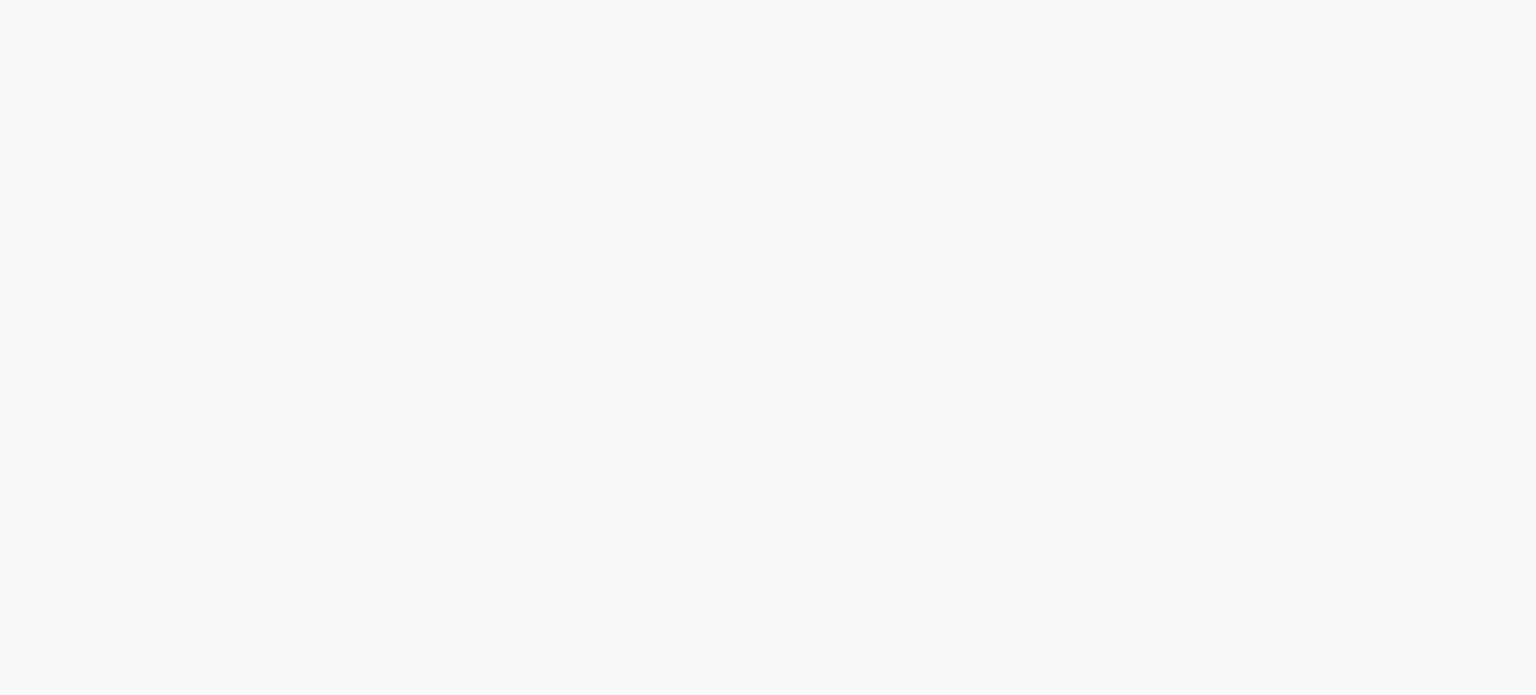 scroll, scrollTop: 0, scrollLeft: 0, axis: both 